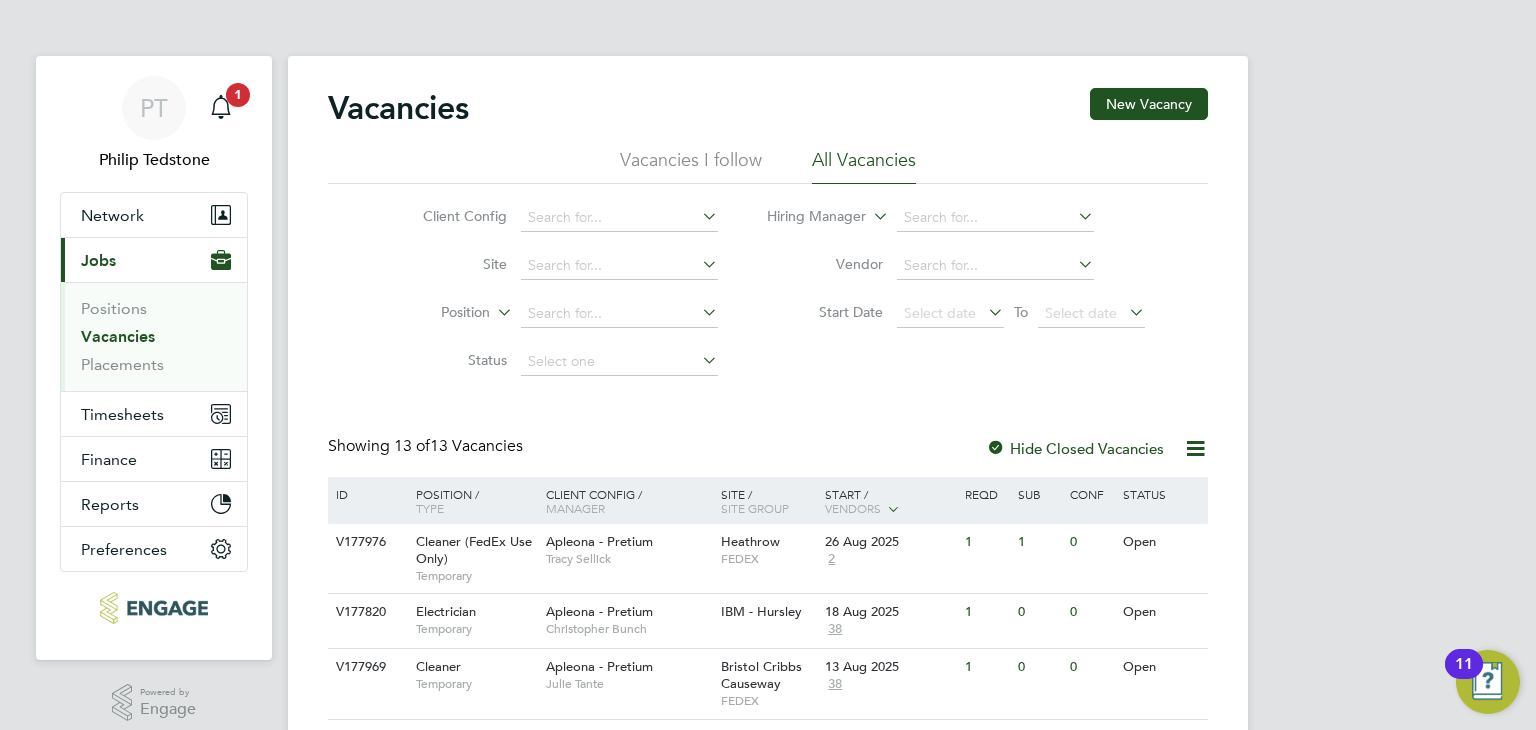 scroll, scrollTop: 0, scrollLeft: 0, axis: both 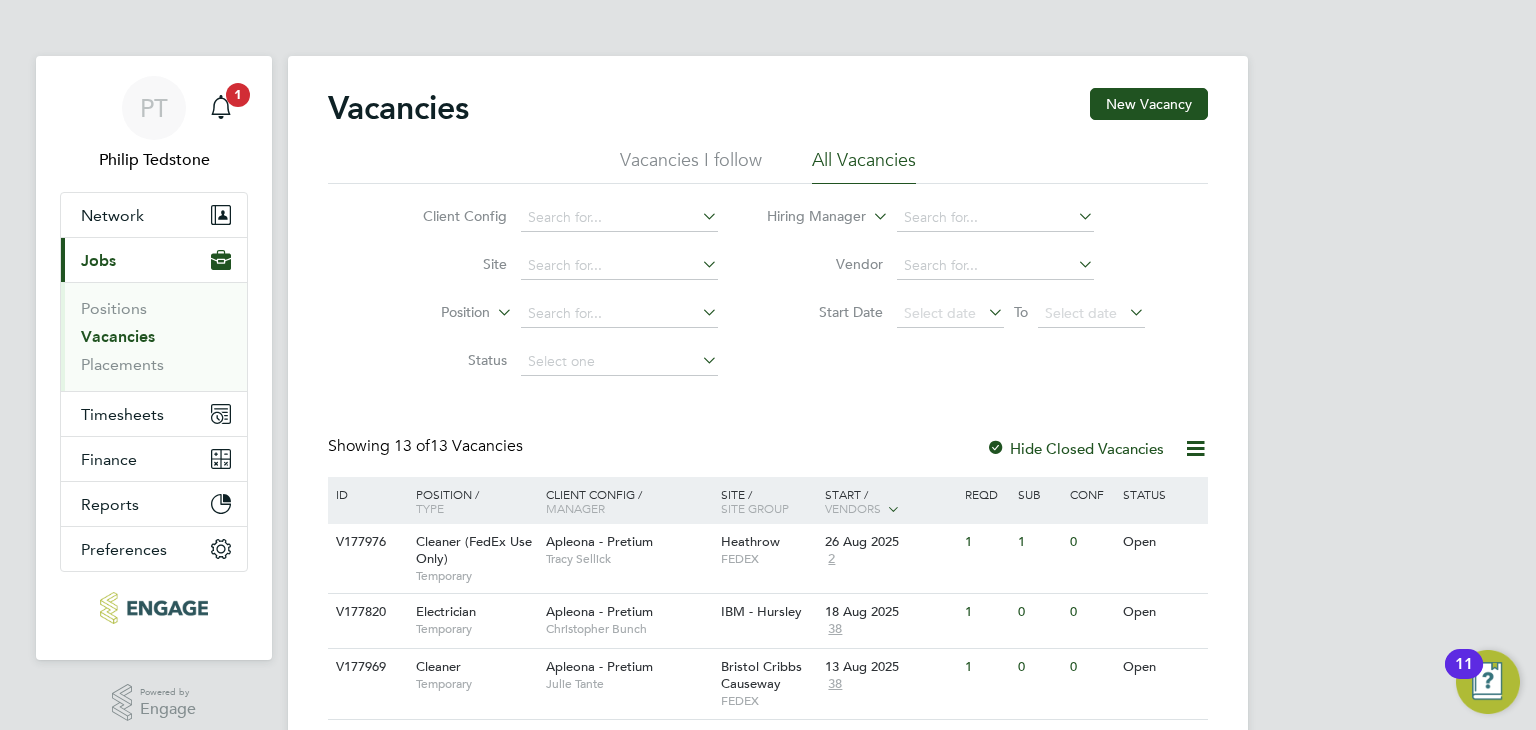 click on "PT [FIRST] [LAST] Notifications
1 Applications: Network
Team Members   Businesses   Sites   Workers   Contacts   Current page:   Jobs
Positions   Vacancies   Placements   Timesheets
Timesheets   Expenses   Finance
Invoices & Credit Notes   Statements   Payments   Reports
Margin Report   Report Downloads   Preferences
My Business   Doc. Requirements   VMS Configurations   Notifications   Activity Logs
.st0{fill:#C0C1C2;}
Powered by Engage Vacancies New Vacancy Vacancies I follow All Vacancies Client Config     Site     Position     Status   Hiring Manager     Vendor   Start Date
Select date
To
Select date
Showing   13 of  13 Vacancies Hide Closed Vacancies ID  Position / Type   Client Config / Manager" at bounding box center (768, 708) 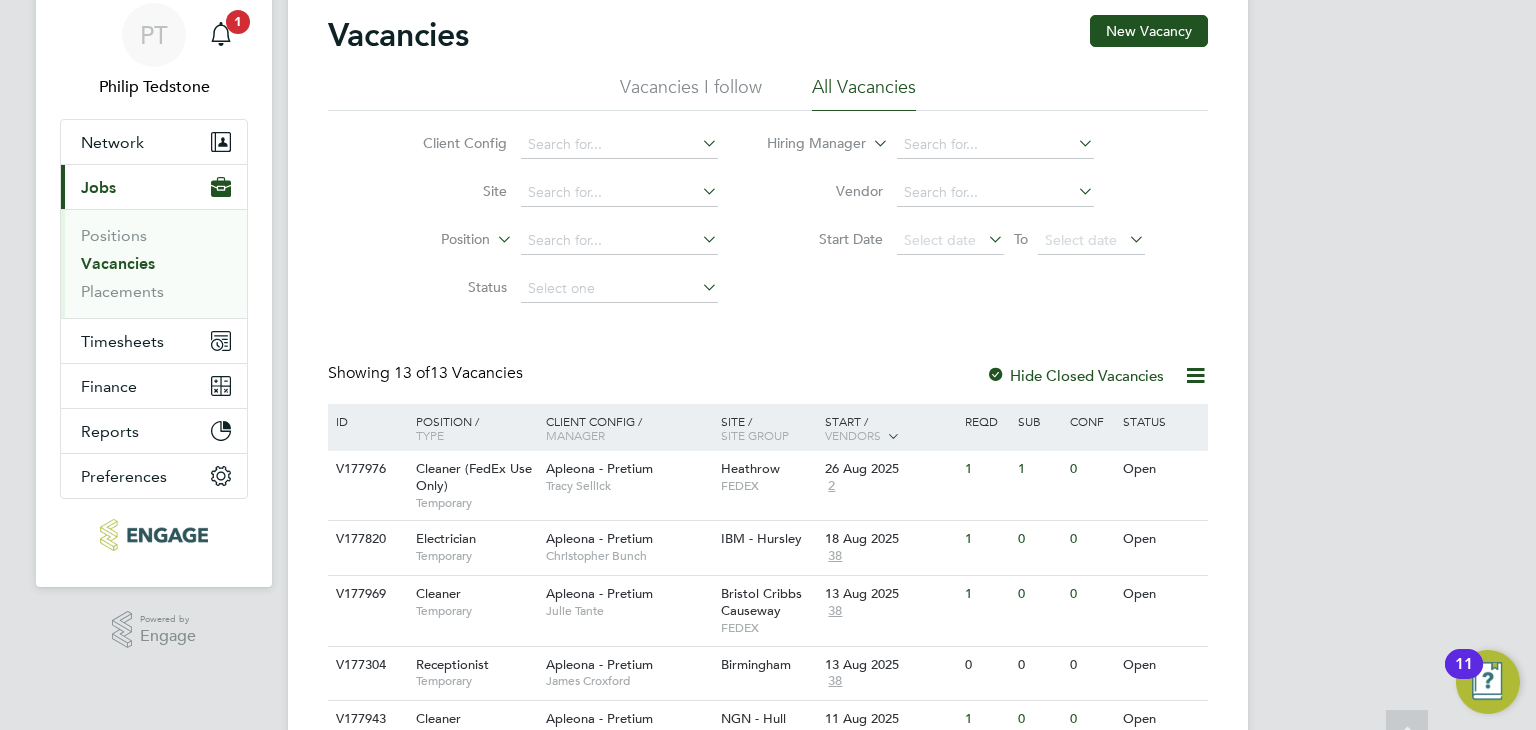 scroll, scrollTop: 0, scrollLeft: 0, axis: both 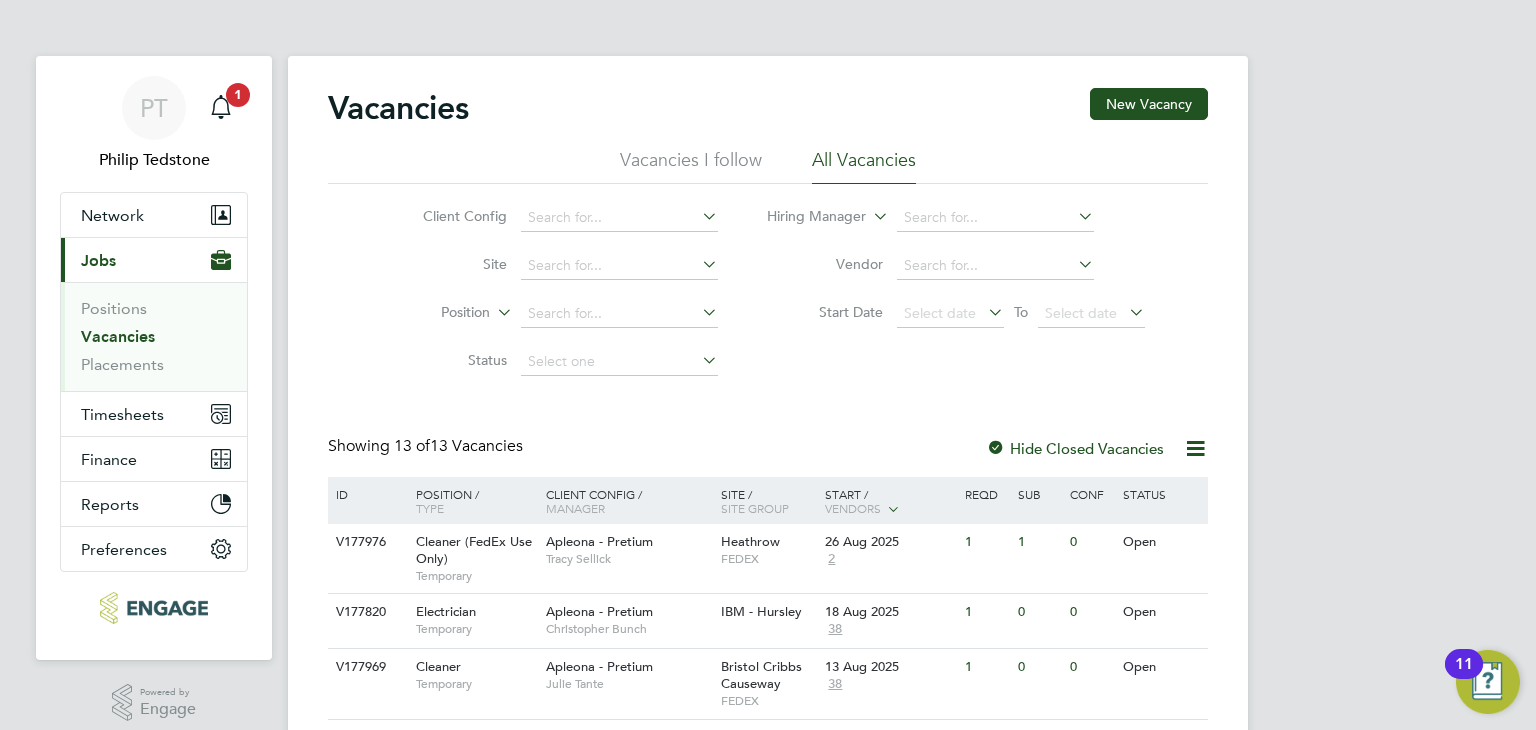 click on "PT   Philip Tedstone   Notifications
1   Applications:   Network
Team Members   Businesses   Sites   Workers   Contacts   Current page:   Jobs
Positions   Vacancies   Placements   Timesheets
Timesheets   Expenses   Finance
Invoices & Credit Notes   Statements   Payments   Reports
Margin Report   Report Downloads   Preferences
My Business   Doc. Requirements   VMS Configurations   Notifications   Activity Logs
.st0{fill:#C0C1C2;}
Powered by Engage Vacancies New Vacancy Vacancies I follow All Vacancies Client Config     Site     Position     Status   Hiring Manager     Vendor   Start Date
Select date
To
Select date
Showing   13 of  13 Vacancies Hide Closed Vacancies ID  Position / Type   Client Config / Manager" at bounding box center [768, 708] 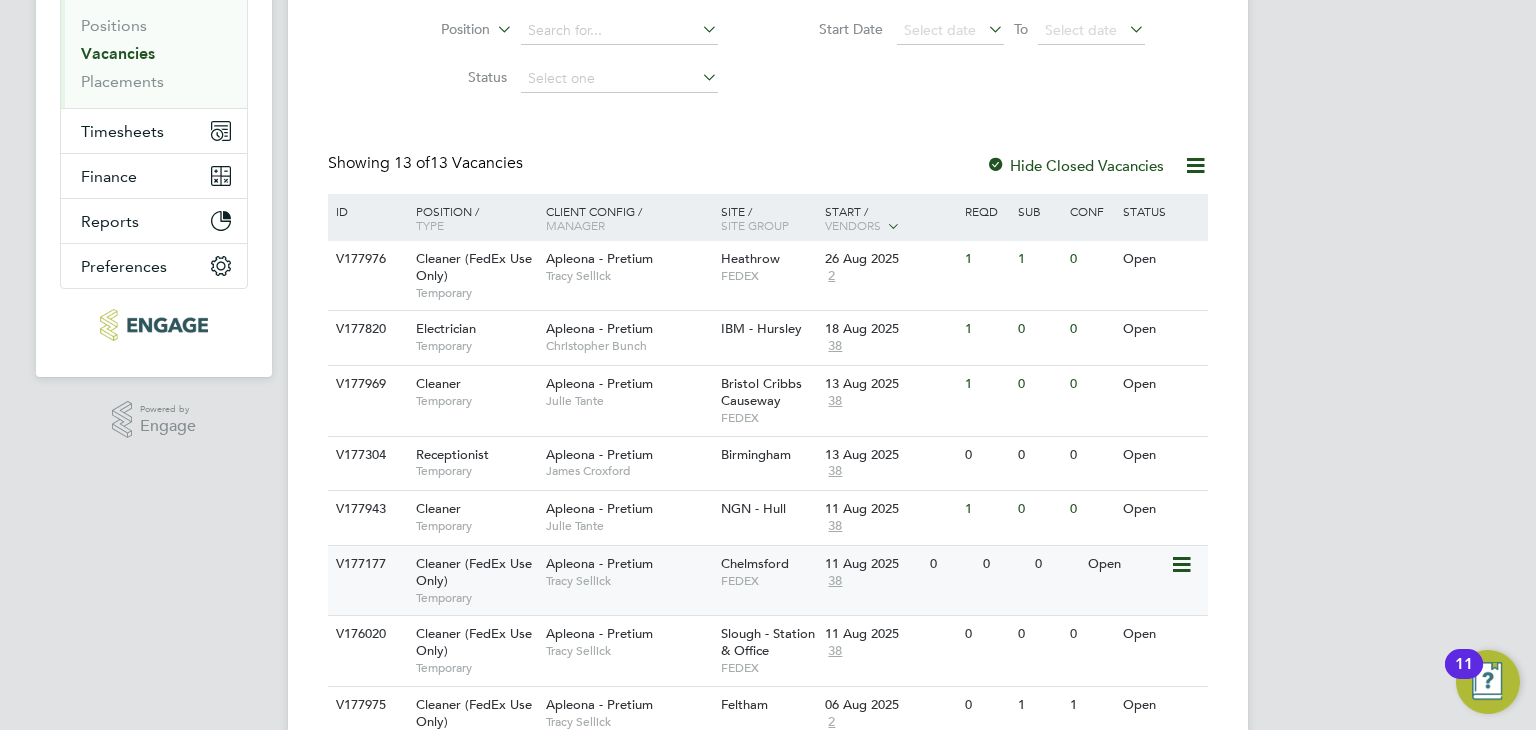 scroll, scrollTop: 300, scrollLeft: 0, axis: vertical 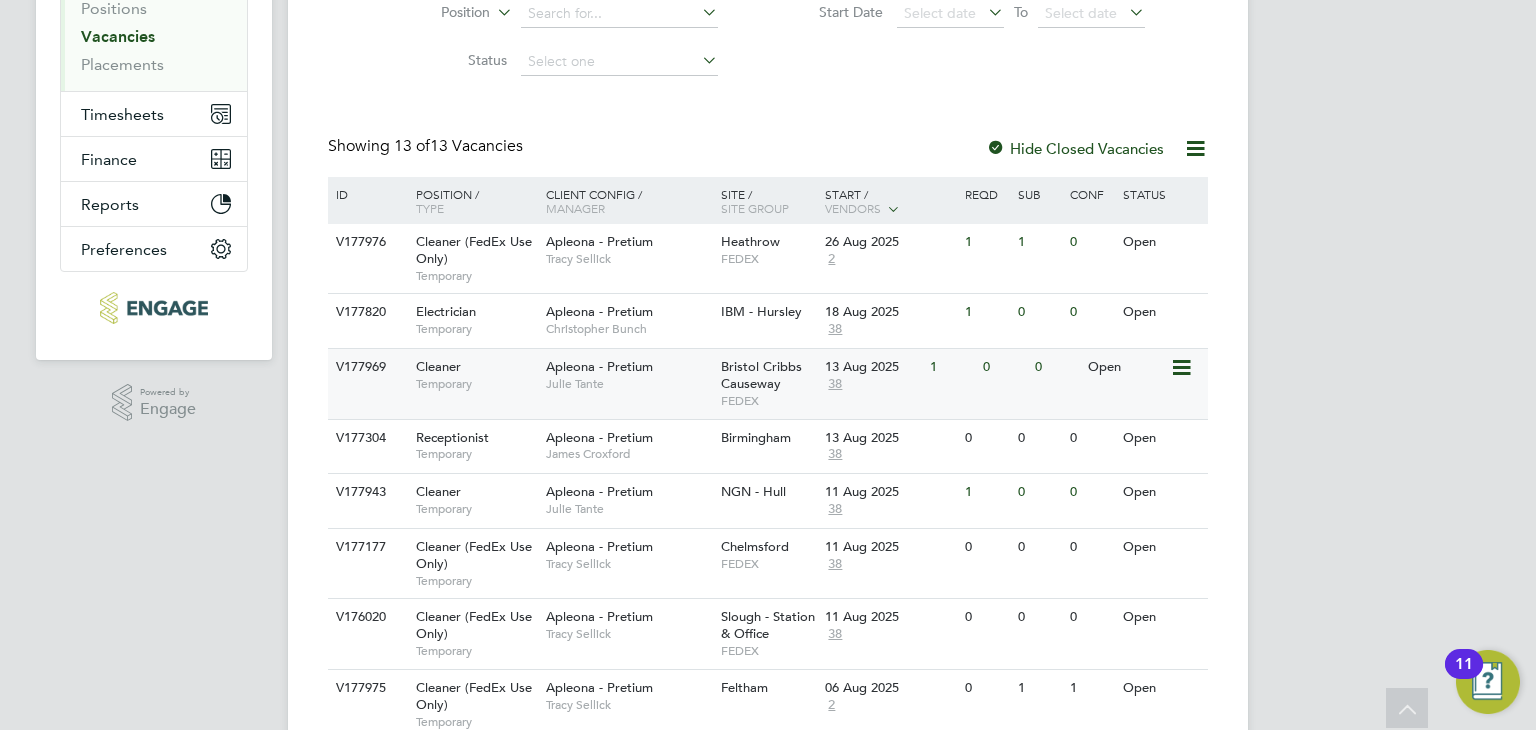 click on "Bristol Cribbs Causeway" 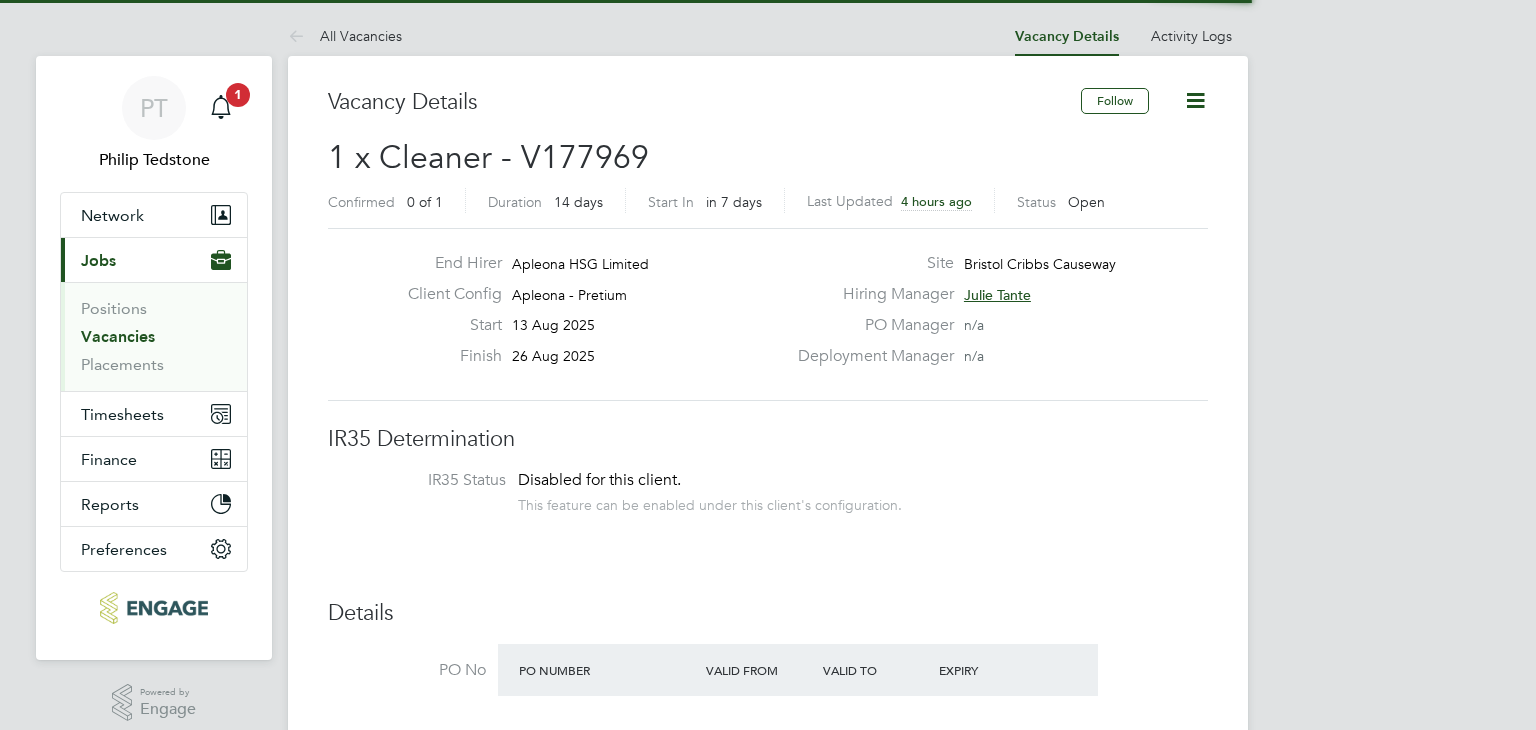 scroll, scrollTop: 0, scrollLeft: 0, axis: both 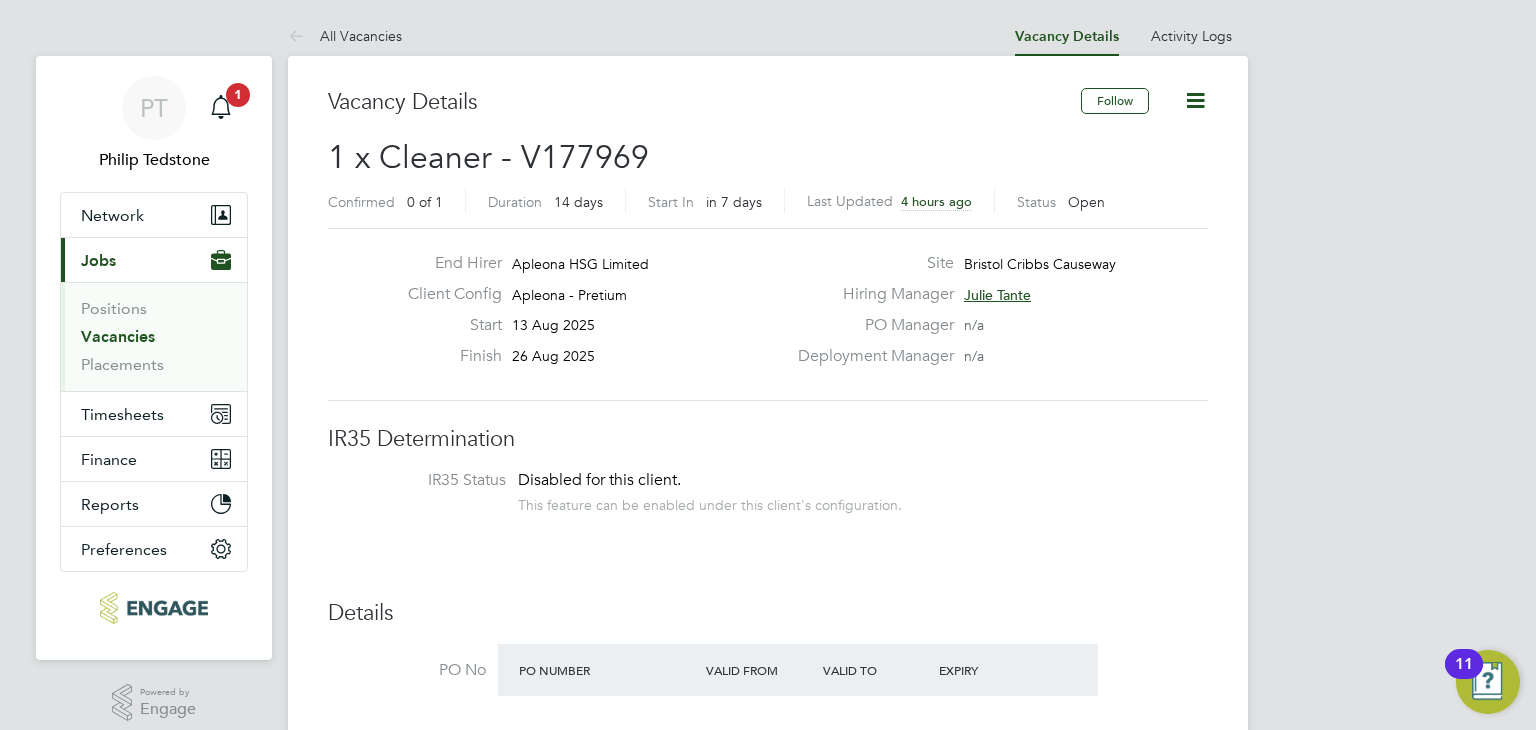 click on "IR35 Determination IR35 Status Disabled for this client. This feature can be enabled under this client's configuration. Details PO No PO Number Valid From Valid To Expiry No PO numbers have been created. Reason   Holiday Description The Cleaning Operative will to carry out the delivery of office, cleaning and waste. This will include compliance, statutory, contractual and company regulations and processes. The post holder will be hardworking and committed to ensuring the highest cleaning standards are adhered to at all times. Professional at all times and readily interacting with our client / tenants as required.
·         Dusting, sweeping, vacuuming, mopping and empty waste bins.
·         Wipe down desks and chairs, making sure stubborn smears are removed.
·         Clean toilets, urinals and hand basins.
·         Clean and washing of windows and glass internally, ensuring they are smear free and dried properly.
Skills / Qualifications PPE Tools" 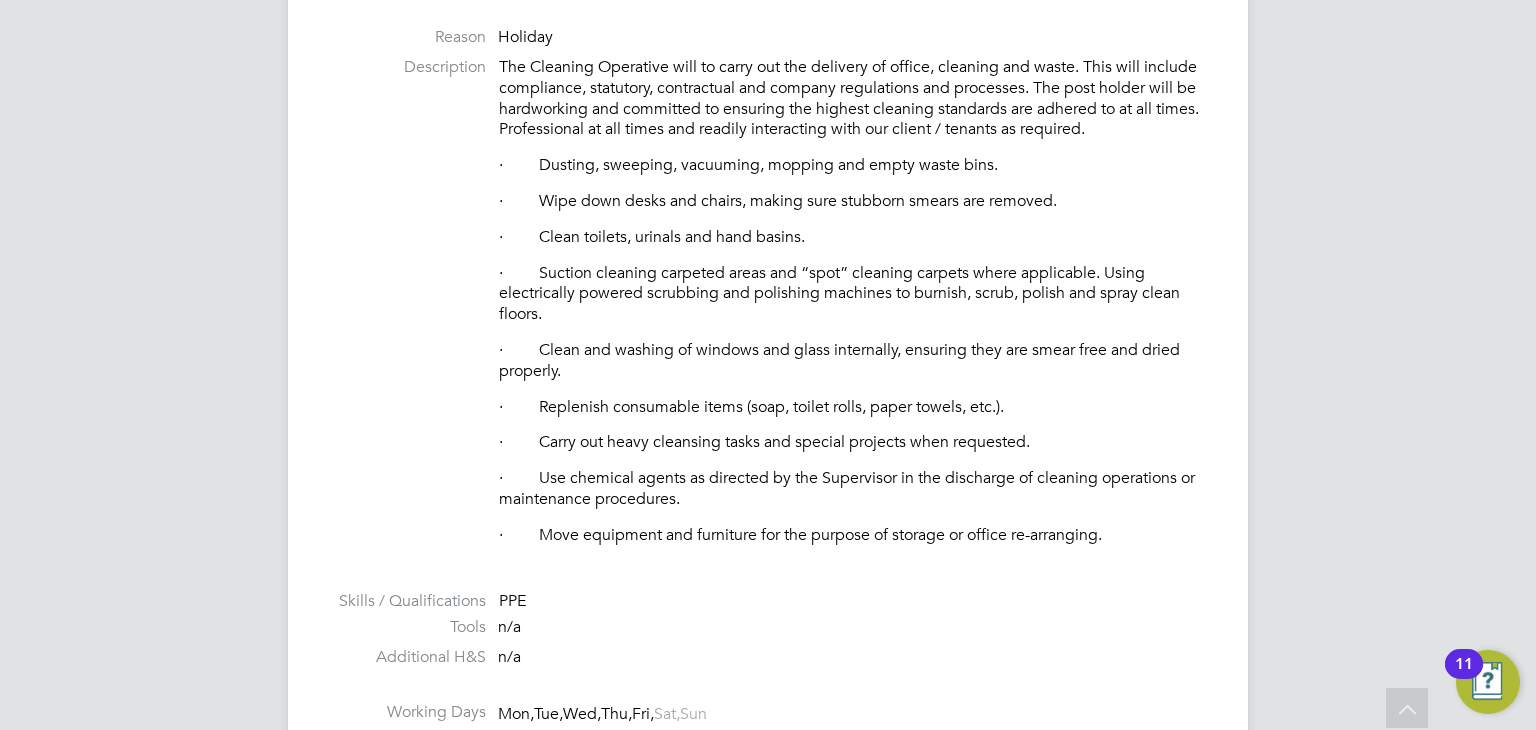 scroll, scrollTop: 1000, scrollLeft: 0, axis: vertical 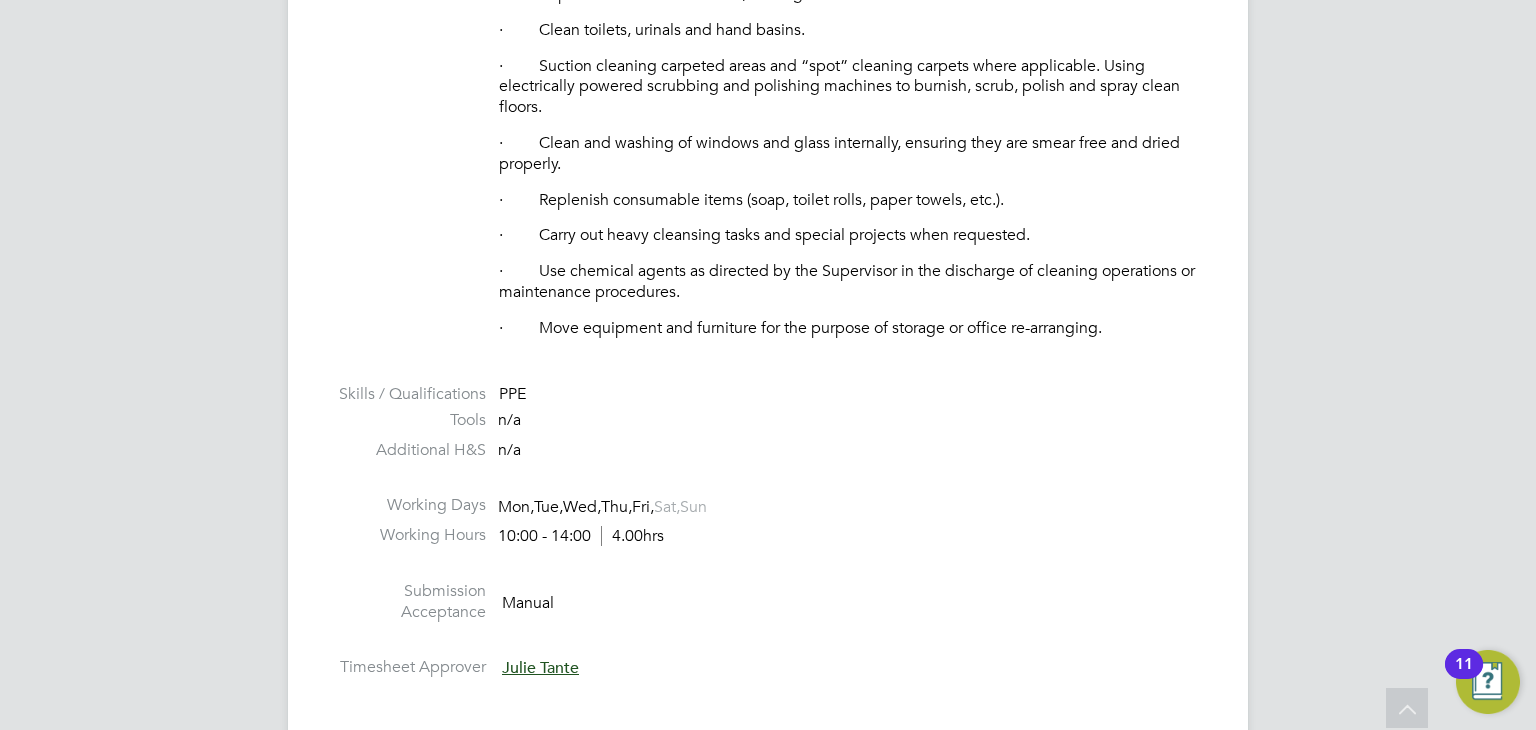 click 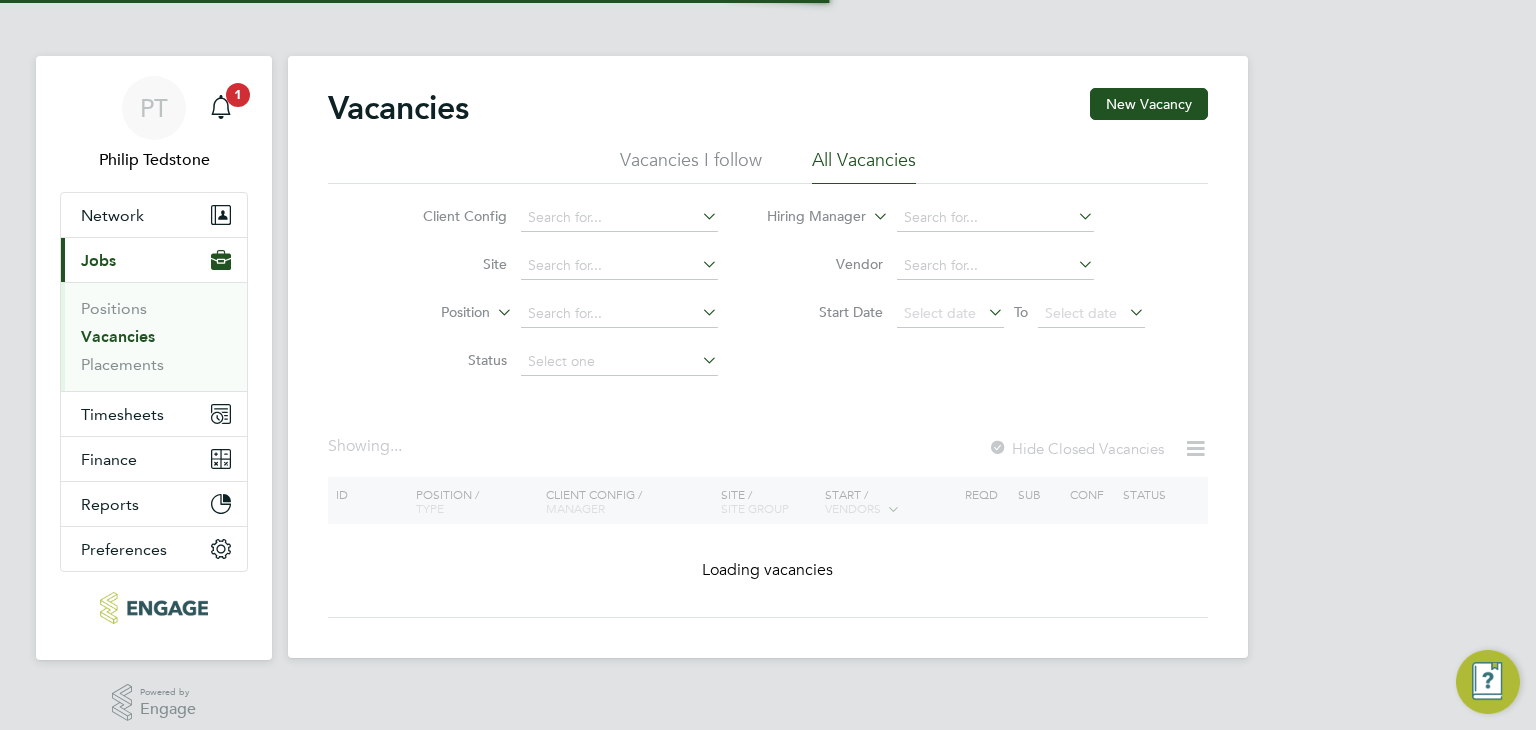 scroll, scrollTop: 0, scrollLeft: 0, axis: both 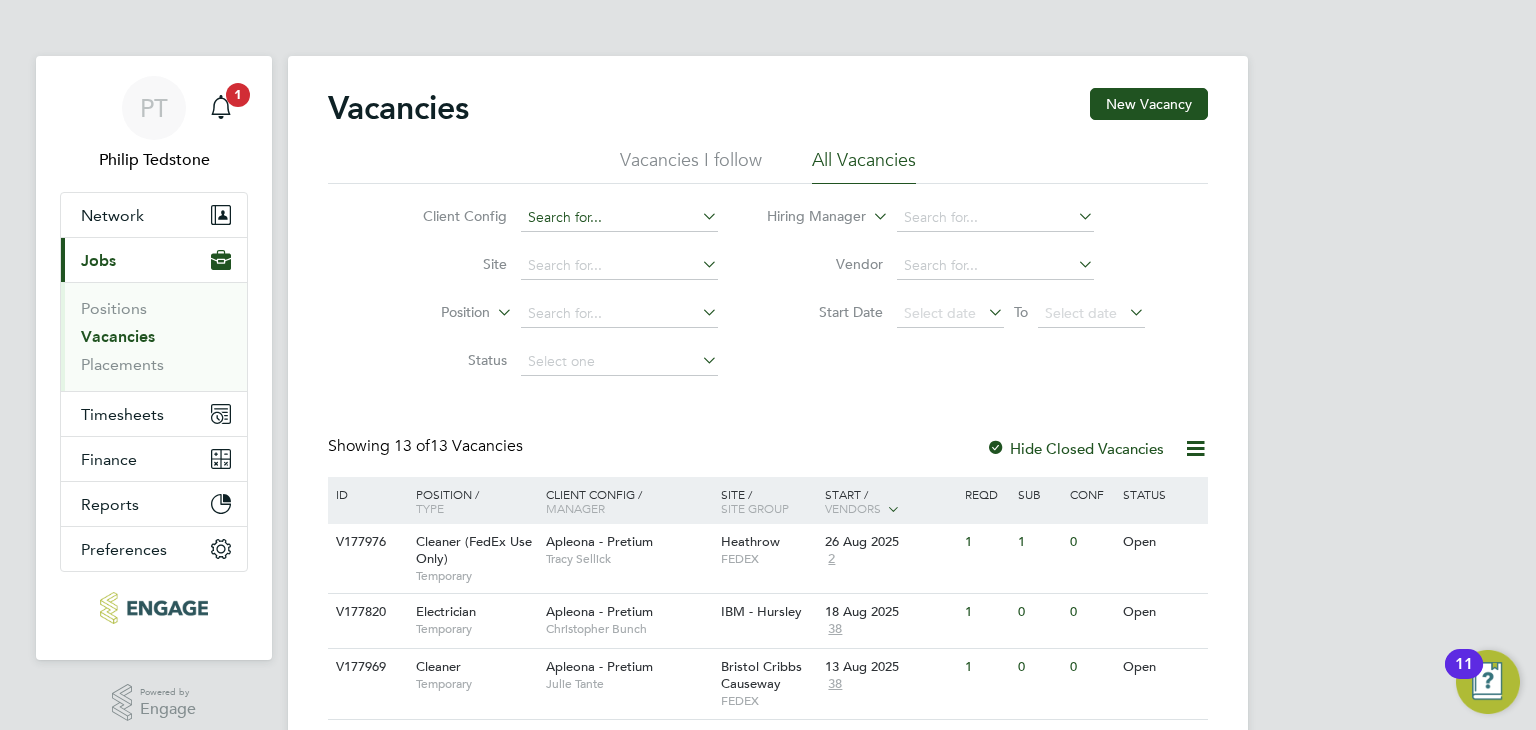 click 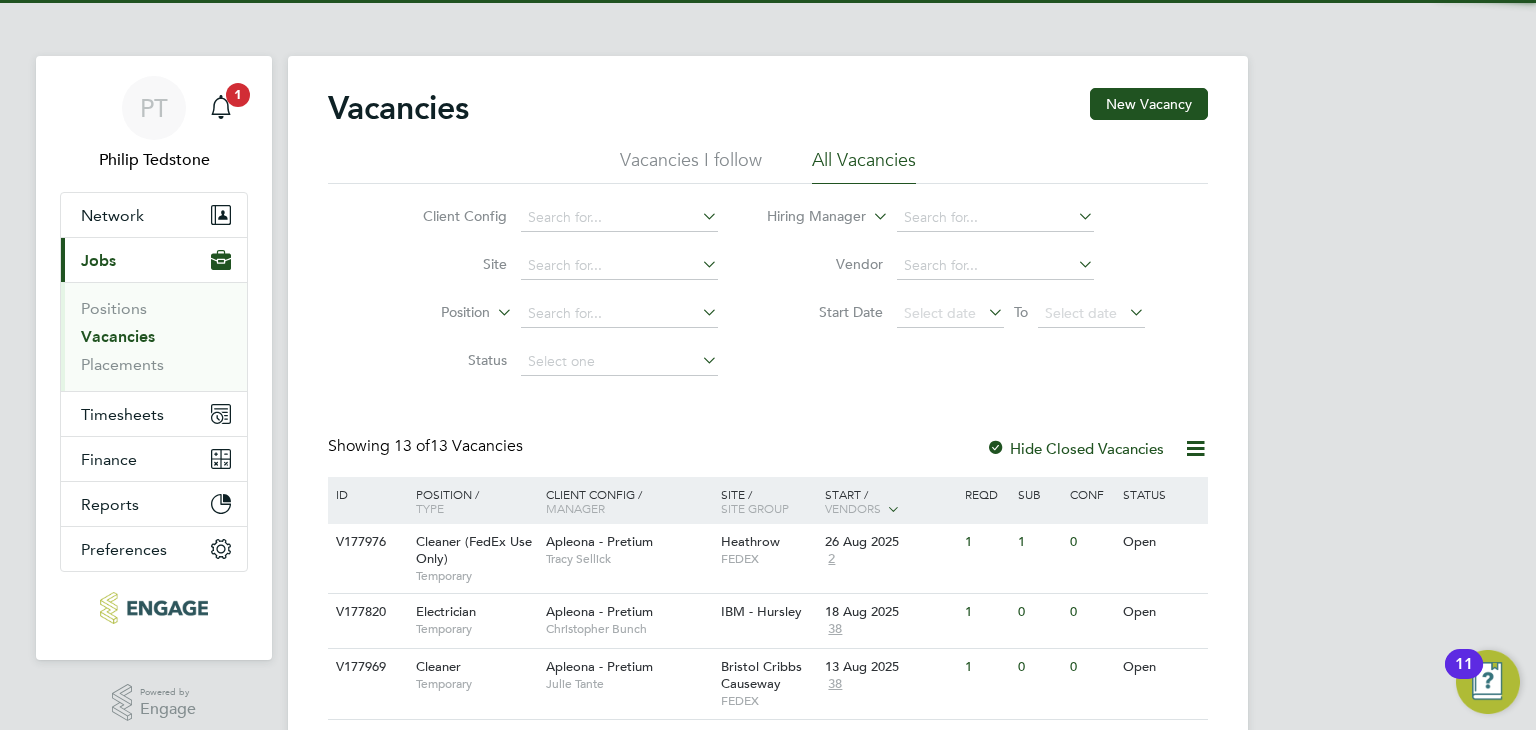click on "Apleona - Pretium" 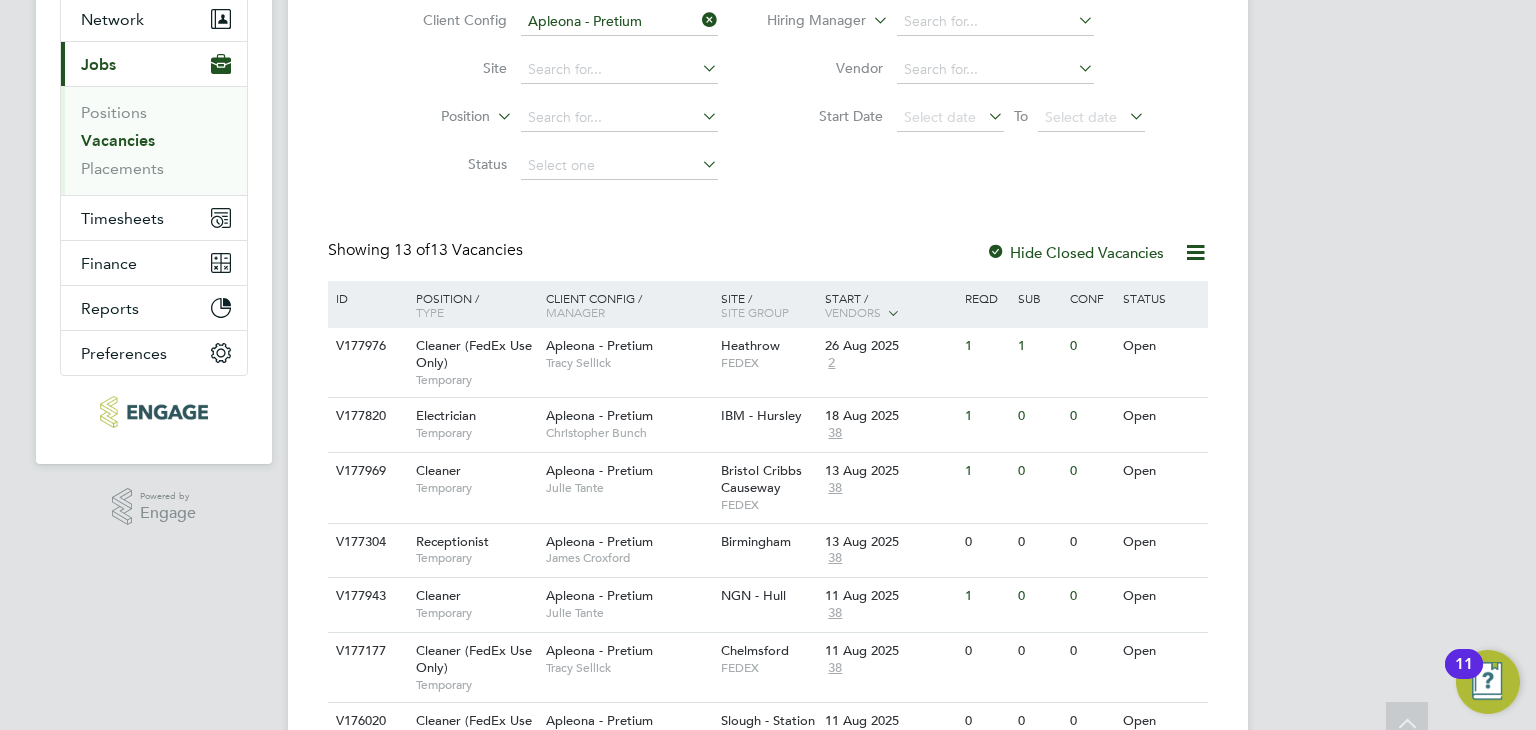 scroll, scrollTop: 200, scrollLeft: 0, axis: vertical 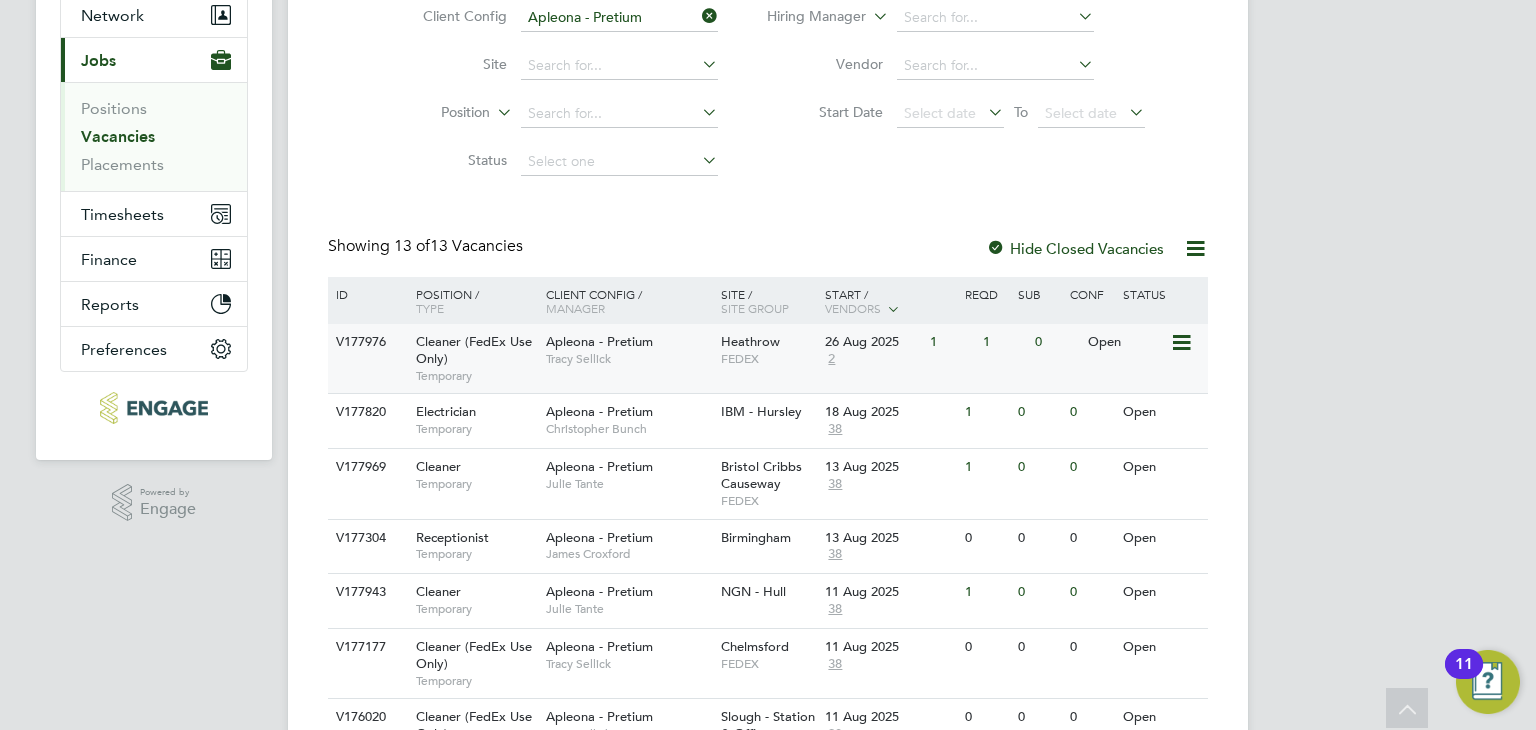 click on "2" 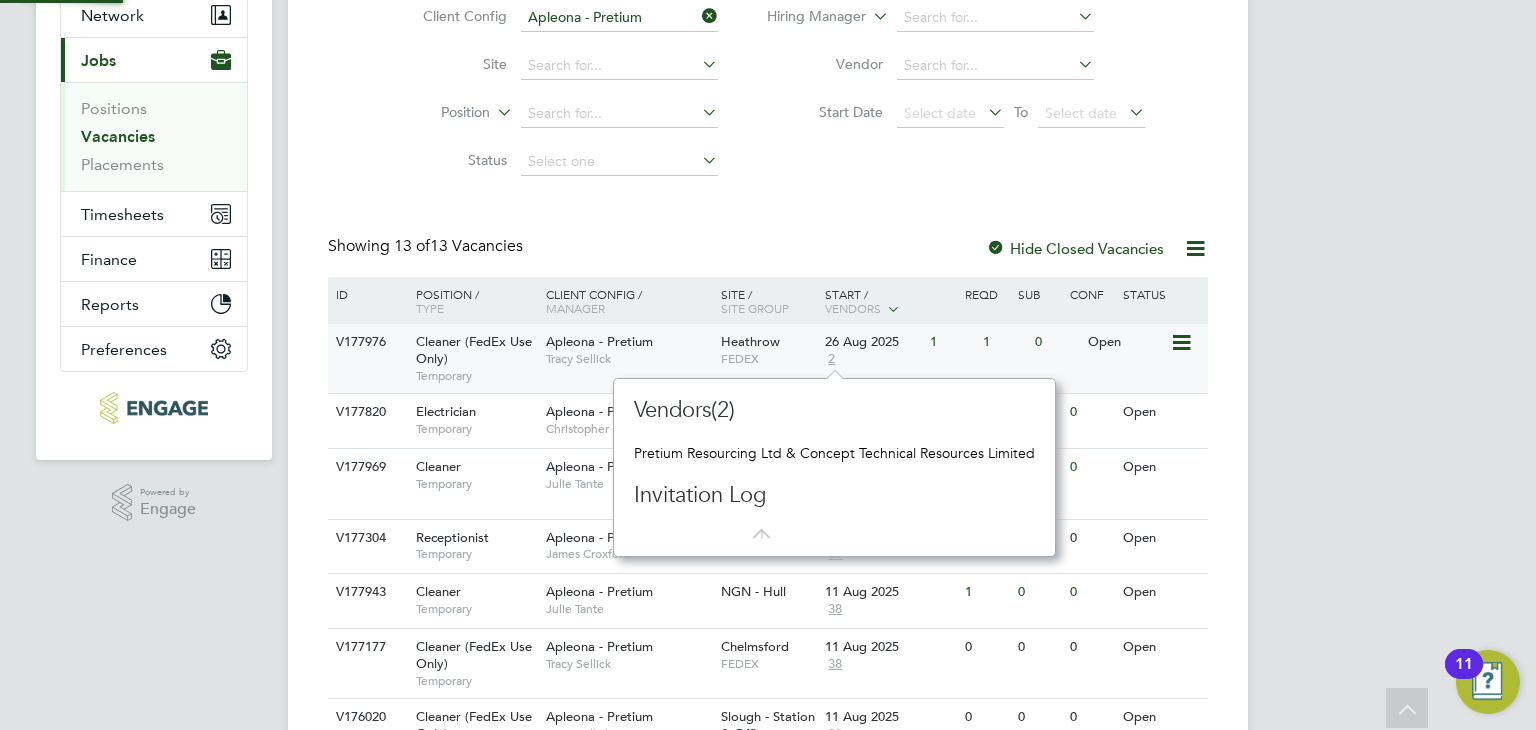 scroll, scrollTop: 12, scrollLeft: 11, axis: both 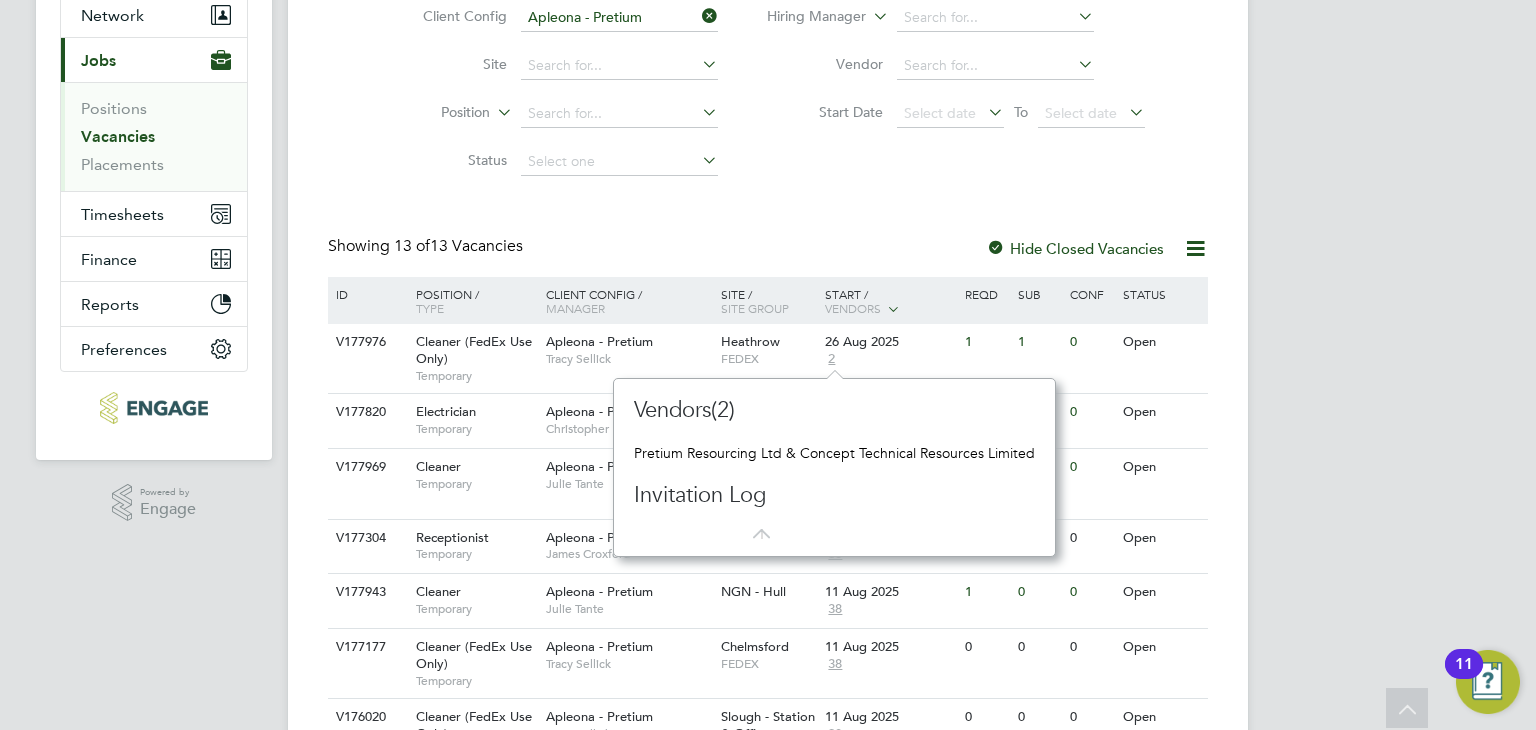 click on "PT   Philip Tedstone   Notifications
1   Applications:   Network
Team Members   Businesses   Sites   Workers   Contacts   Current page:   Jobs
Positions   Vacancies   Placements   Timesheets
Timesheets   Expenses   Finance
Invoices & Credit Notes   Statements   Payments   Reports
Margin Report   Report Downloads   Preferences
My Business   Doc. Requirements   VMS Configurations   Notifications   Activity Logs
.st0{fill:#C0C1C2;}
Powered by Engage Vacancies New Vacancy Vacancies I follow All Vacancies Client Config   Apleona - Pretium   Site     Position     Status   Hiring Manager     Vendor   Start Date
Select date
To
Select date
Showing   13 of  13 Vacancies Hide Closed Vacancies ID  Position / Type   Site /" at bounding box center [768, 508] 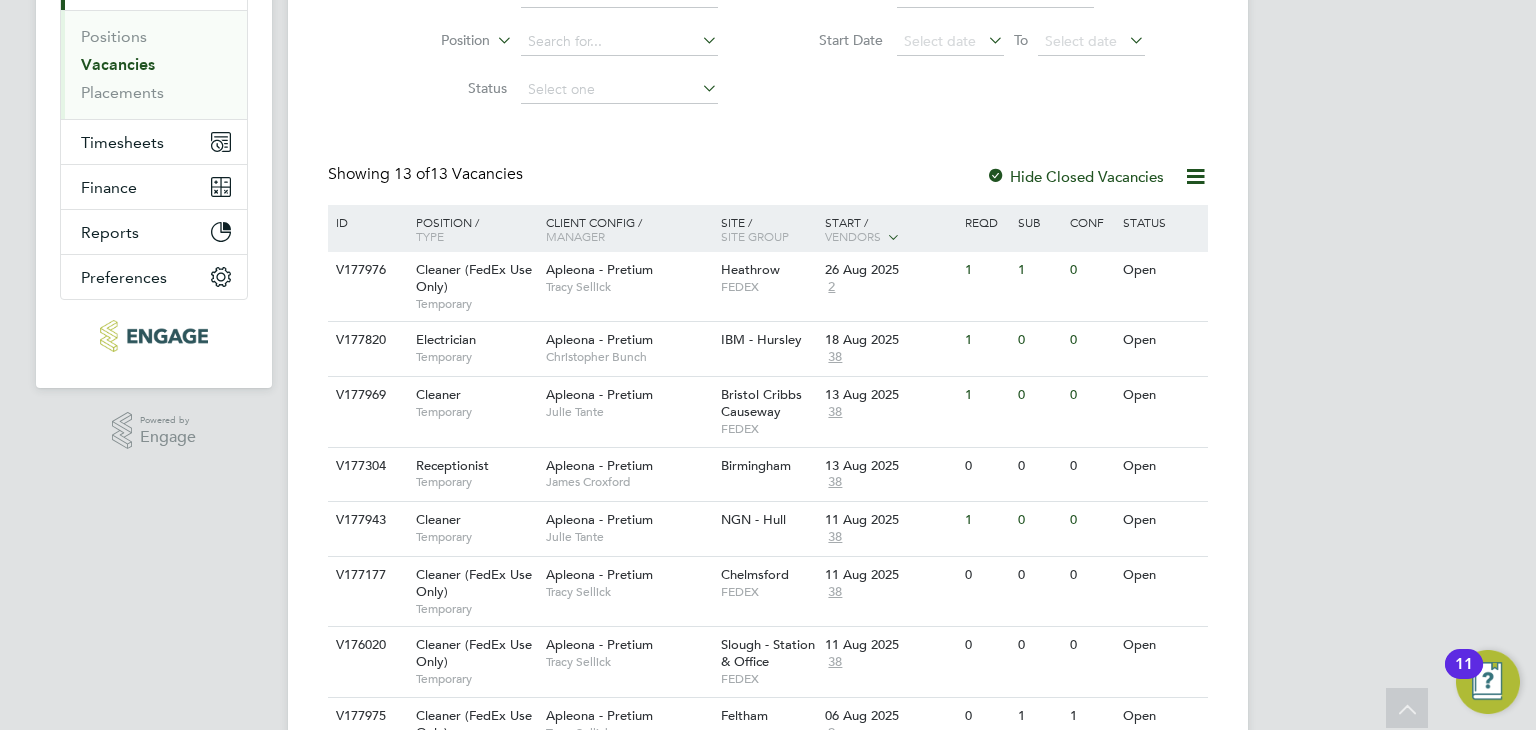 scroll, scrollTop: 500, scrollLeft: 0, axis: vertical 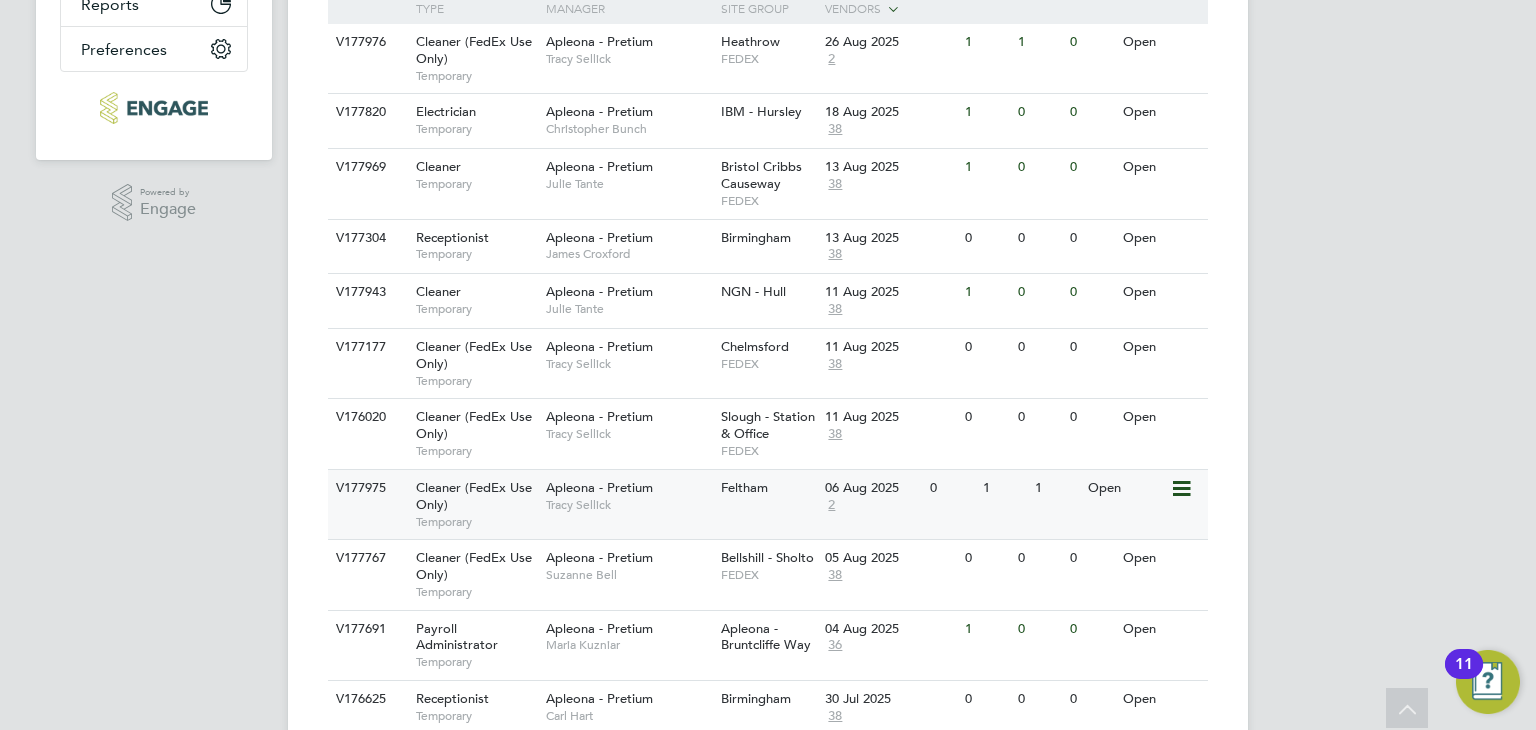 click on "2" 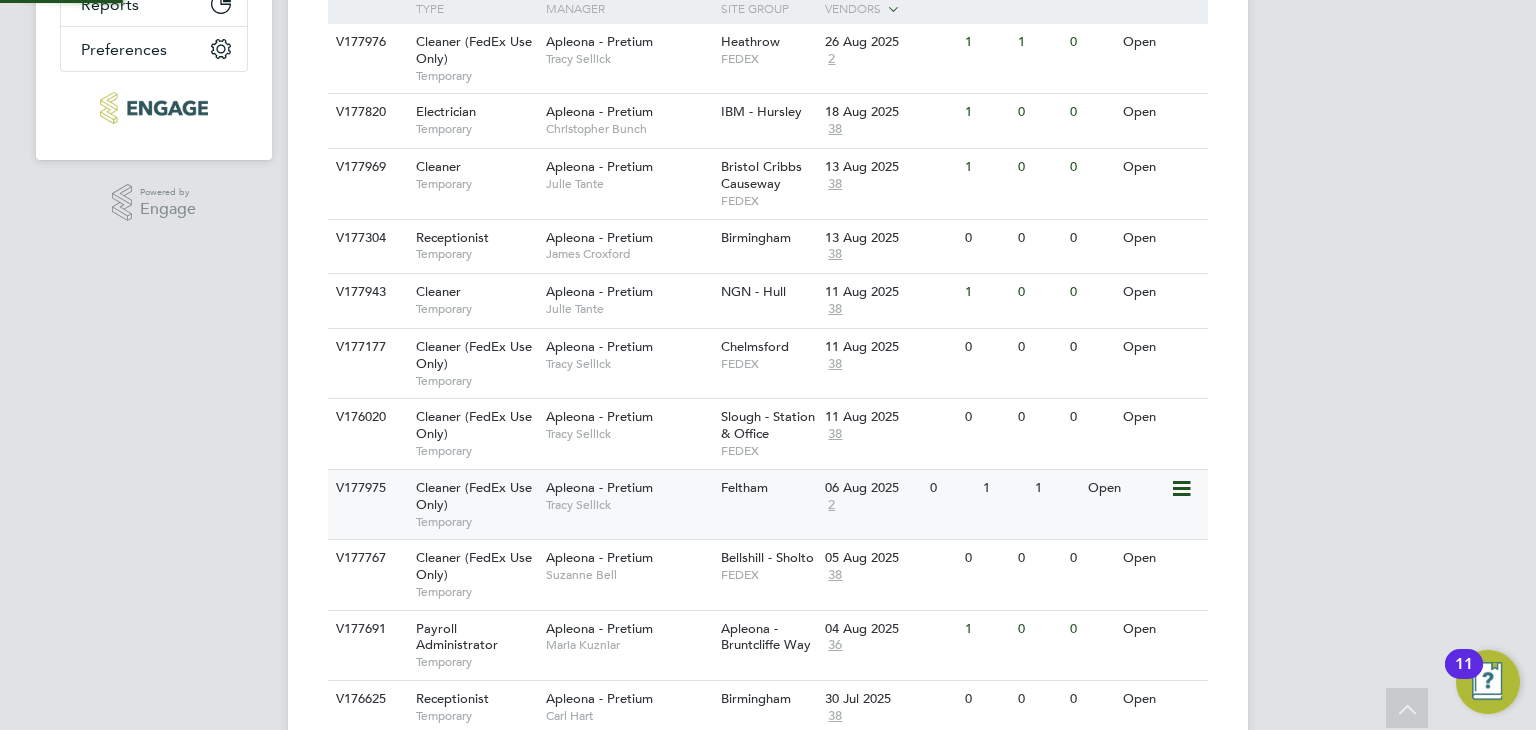 scroll, scrollTop: 10, scrollLeft: 9, axis: both 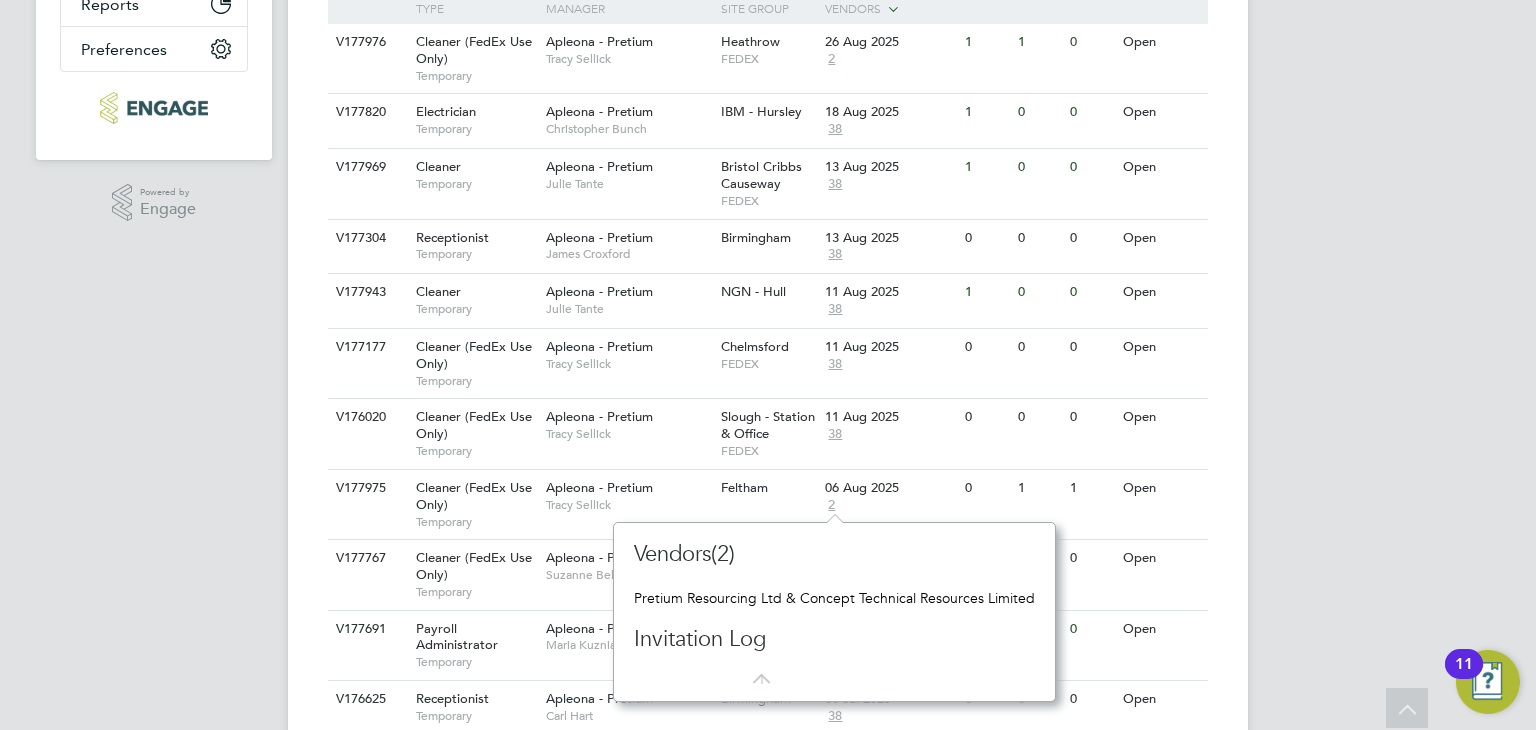 click on "PT   Philip Tedstone   Notifications
1   Applications:   Network
Team Members   Businesses   Sites   Workers   Contacts   Current page:   Jobs
Positions   Vacancies   Placements   Timesheets
Timesheets   Expenses   Finance
Invoices & Credit Notes   Statements   Payments   Reports
Margin Report   Report Downloads   Preferences
My Business   Doc. Requirements   VMS Configurations   Notifications   Activity Logs
.st0{fill:#C0C1C2;}
Powered by Engage Vacancies New Vacancy Vacancies I follow All Vacancies Client Config   Apleona - Pretium   Site     Position     Status   Hiring Manager     Vendor   Start Date
Select date
To
Select date
Showing   13 of  13 Vacancies Hide Closed Vacancies ID  Position / Type   Site /" at bounding box center [768, 208] 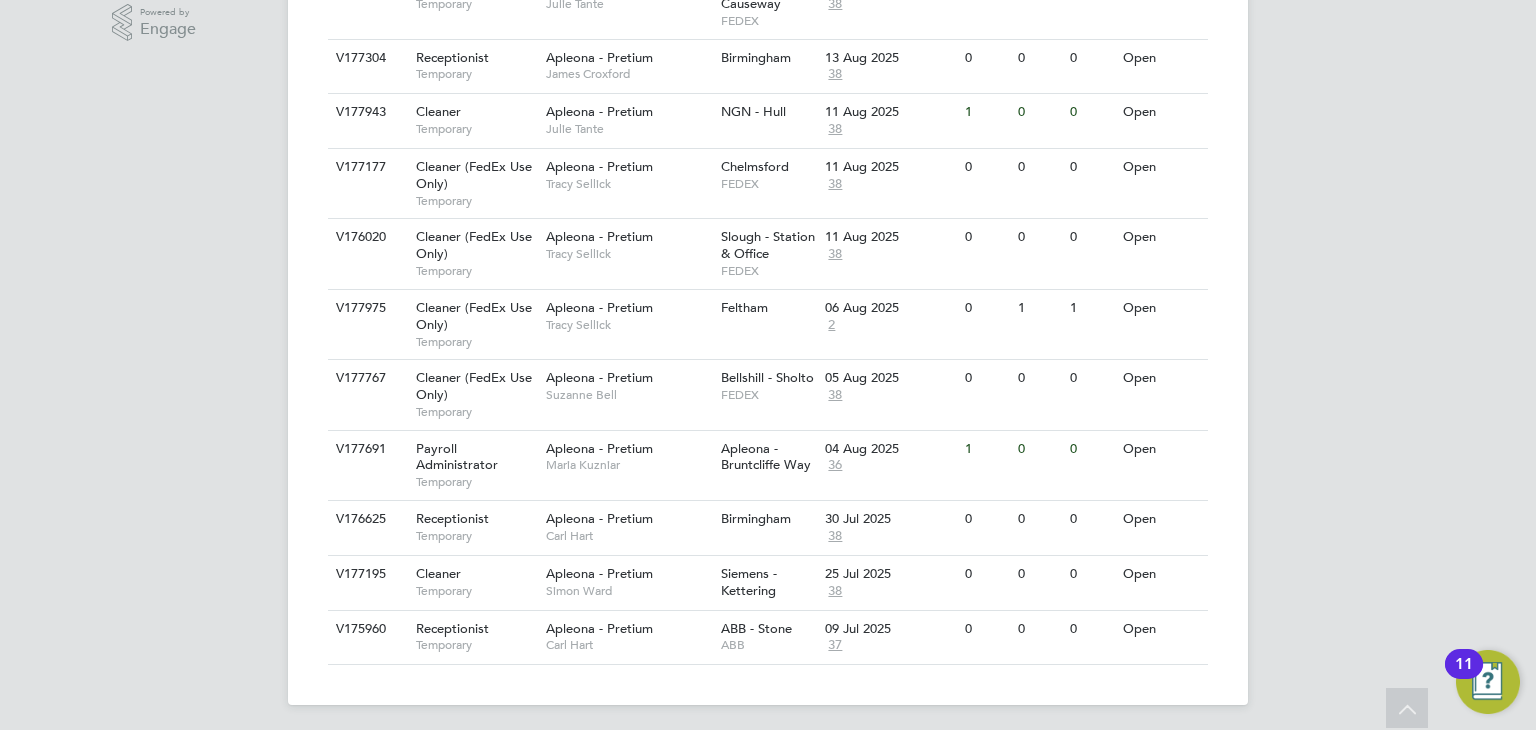 scroll, scrollTop: 685, scrollLeft: 0, axis: vertical 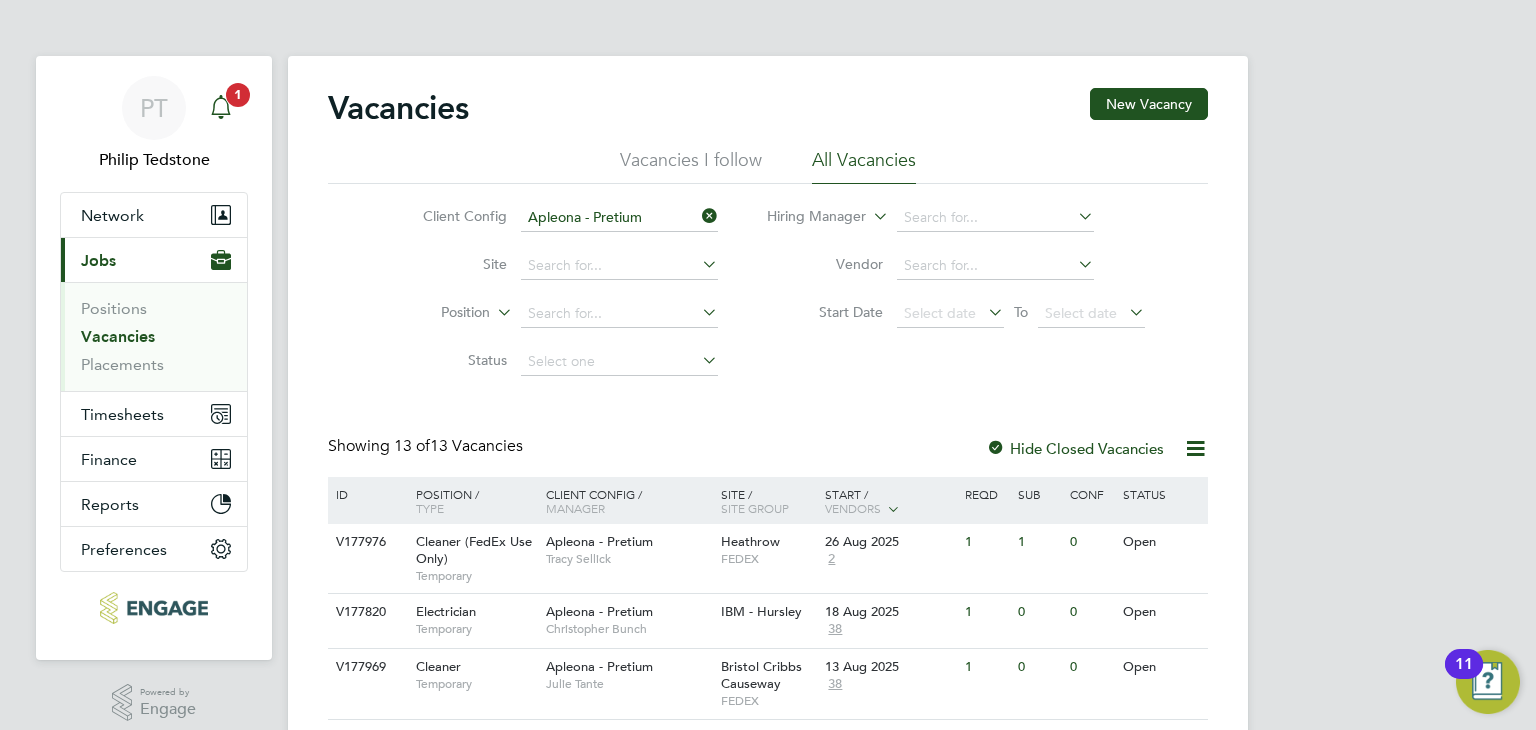 click on "1" at bounding box center (238, 95) 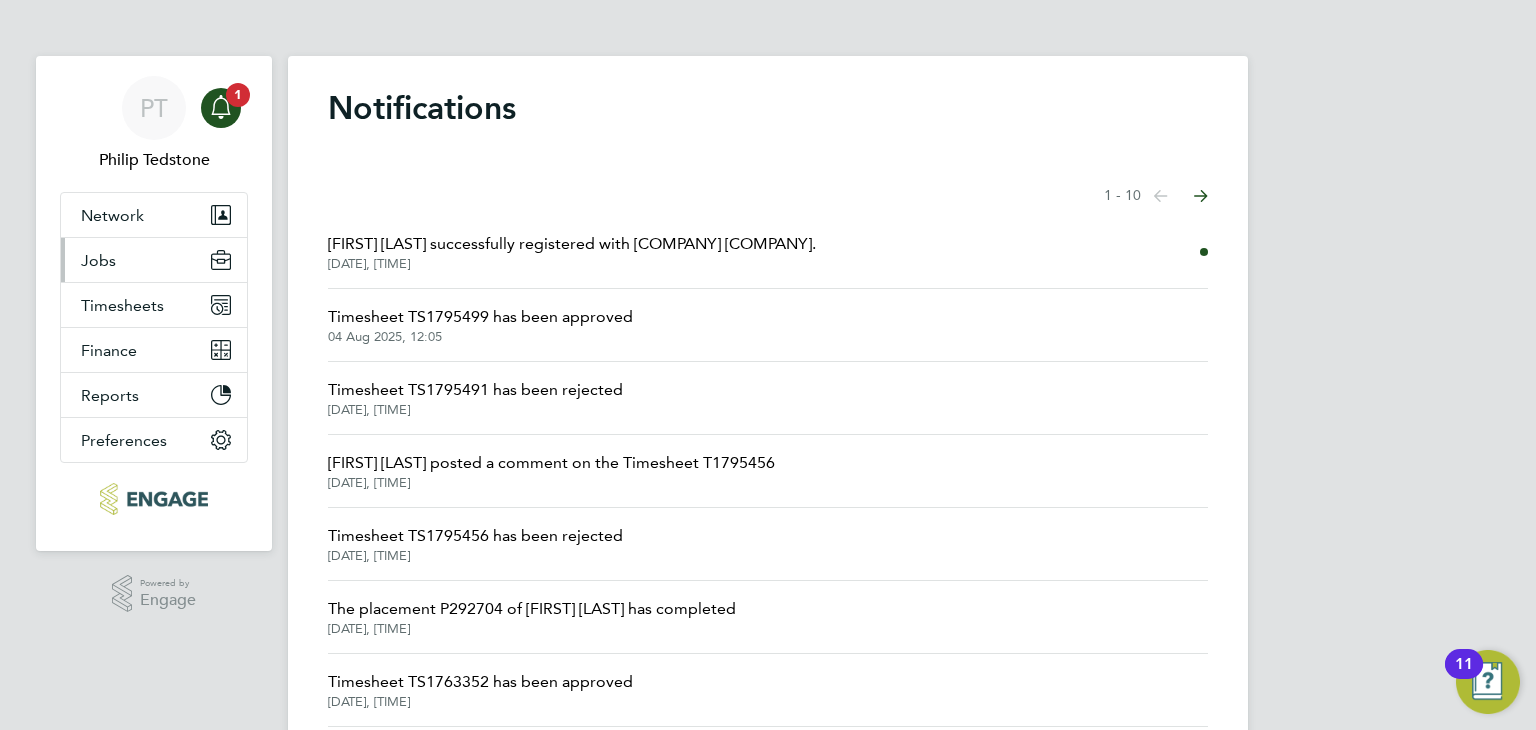 click on "Jobs" at bounding box center [154, 260] 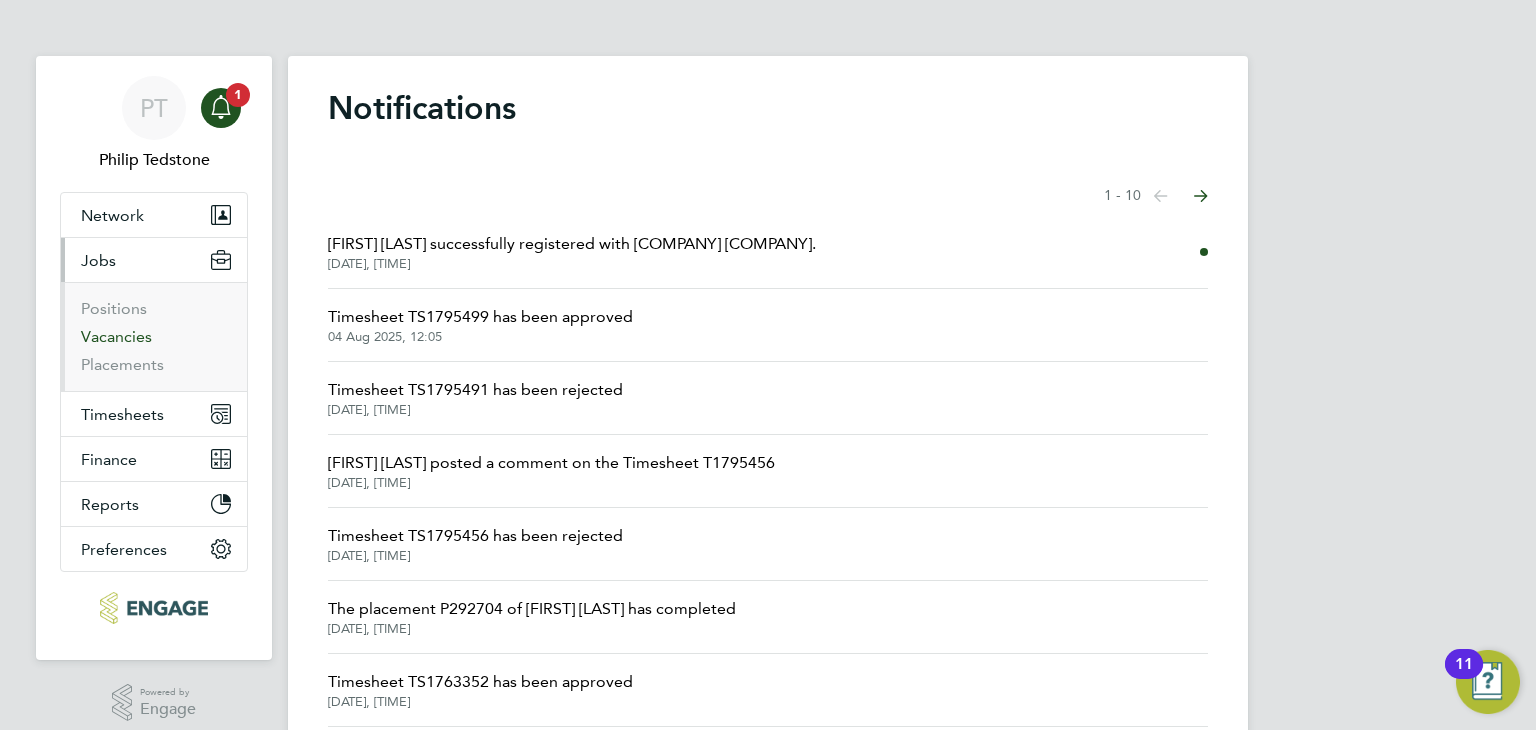 click on "Vacancies" at bounding box center (116, 336) 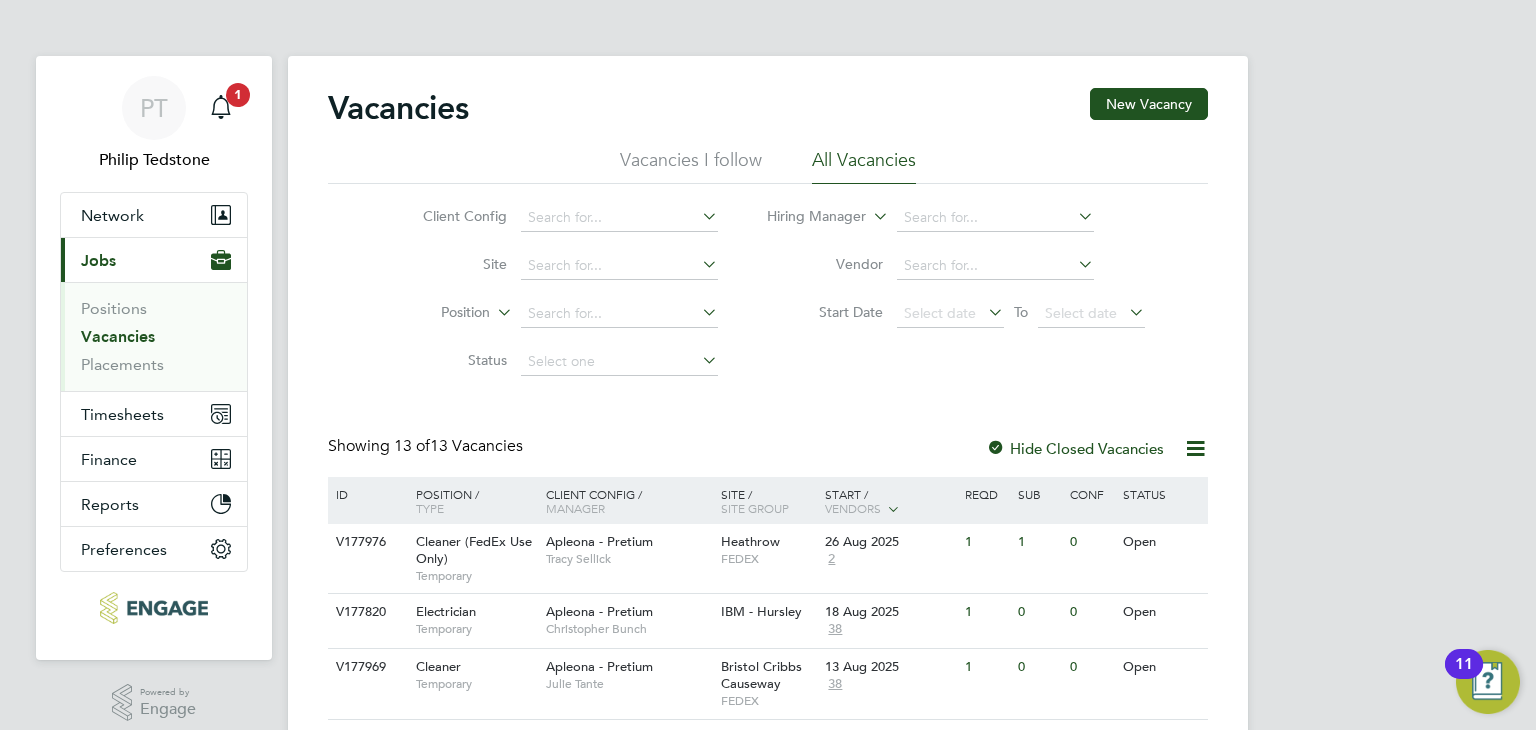 click 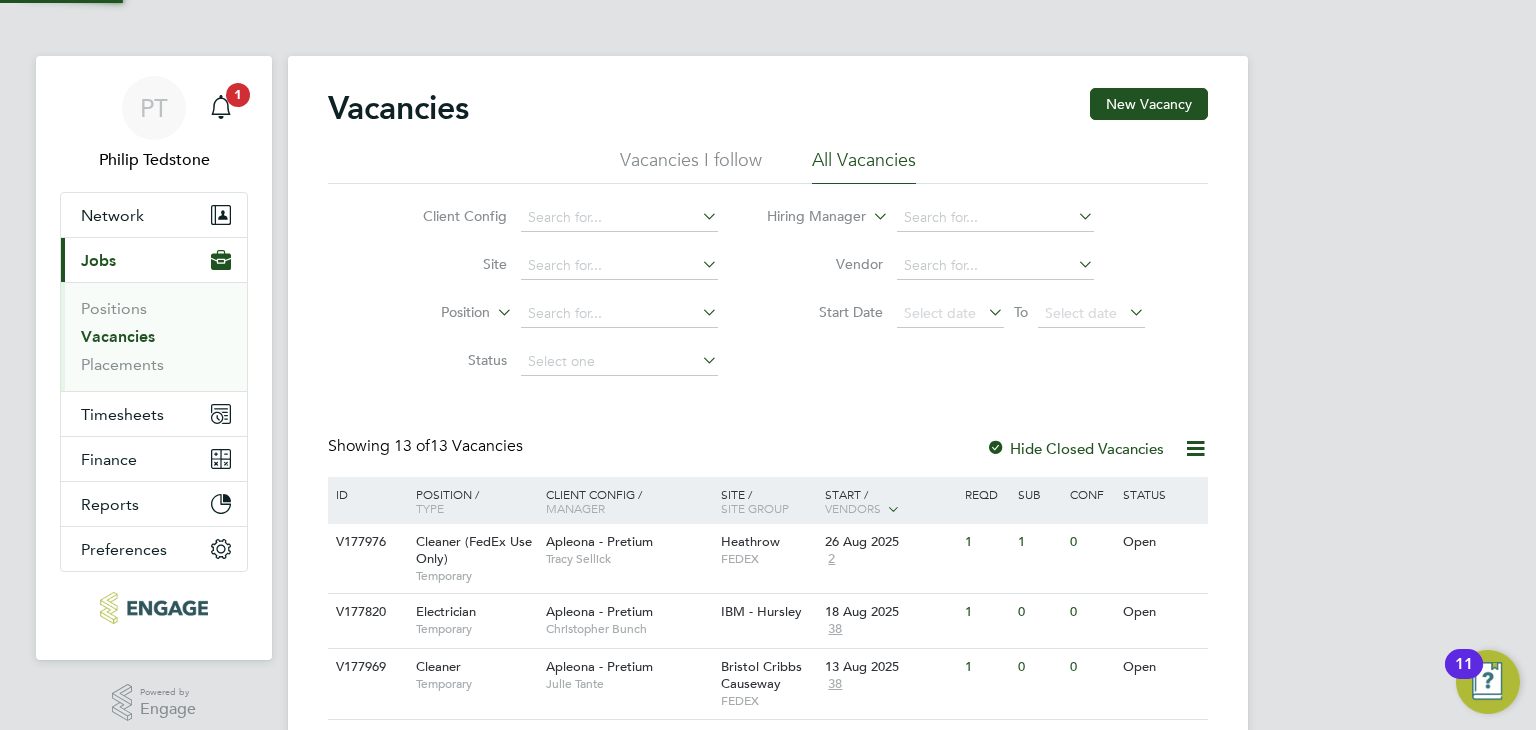 click on "Apleona - Pretium" 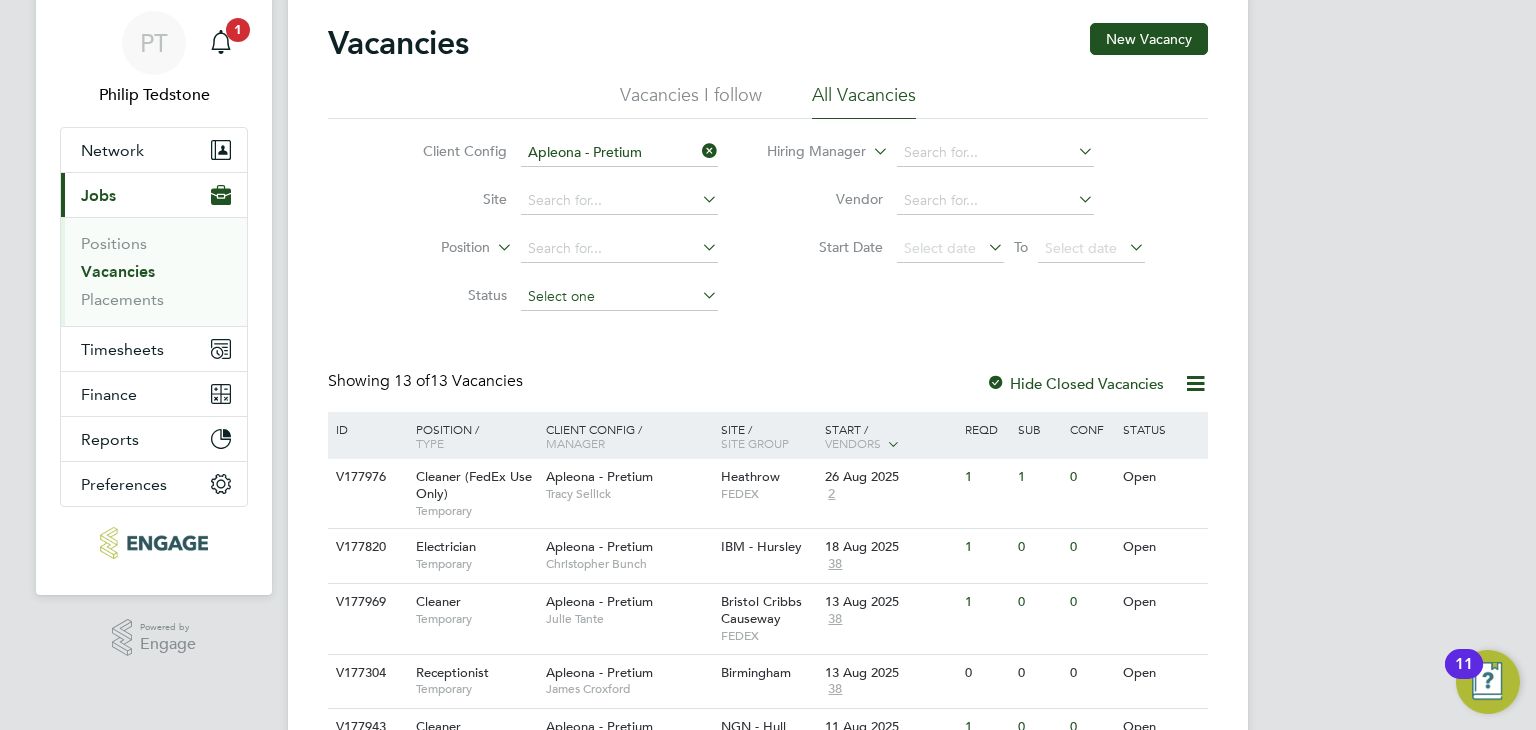 scroll, scrollTop: 100, scrollLeft: 0, axis: vertical 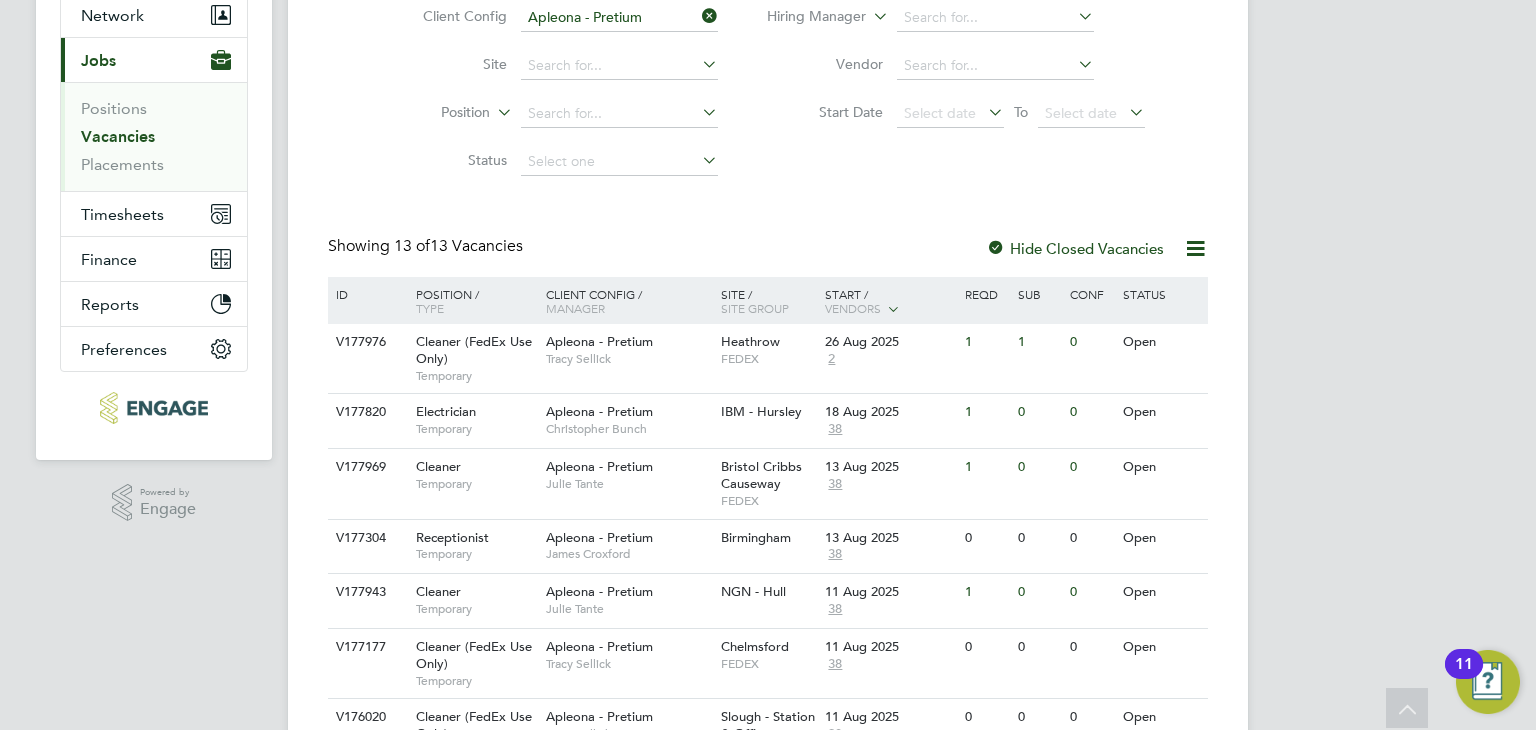 click on "PT   Philip Tedstone   Notifications
Applications:   Network
Team Members   Businesses   Sites   Workers   Contacts   Current page:   Jobs
Positions   Vacancies   Placements   Timesheets
Timesheets   Expenses   Finance
Invoices & Credit Notes   Statements   Payments   Reports
Margin Report   Report Downloads   Preferences
My Business   Doc. Requirements   VMS Configurations   Notifications   Activity Logs
.st0{fill:#C0C1C2;}
Powered by Engage Vacancies New Vacancy Vacancies I follow All Vacancies Client Config   Apleona - Pretium   Site     Position     Status   Hiring Manager     Vendor   Start Date
Select date
To
Select date
Showing   13 of  13 Vacancies Hide Closed Vacancies ID  Position / Type   Manager" at bounding box center [768, 508] 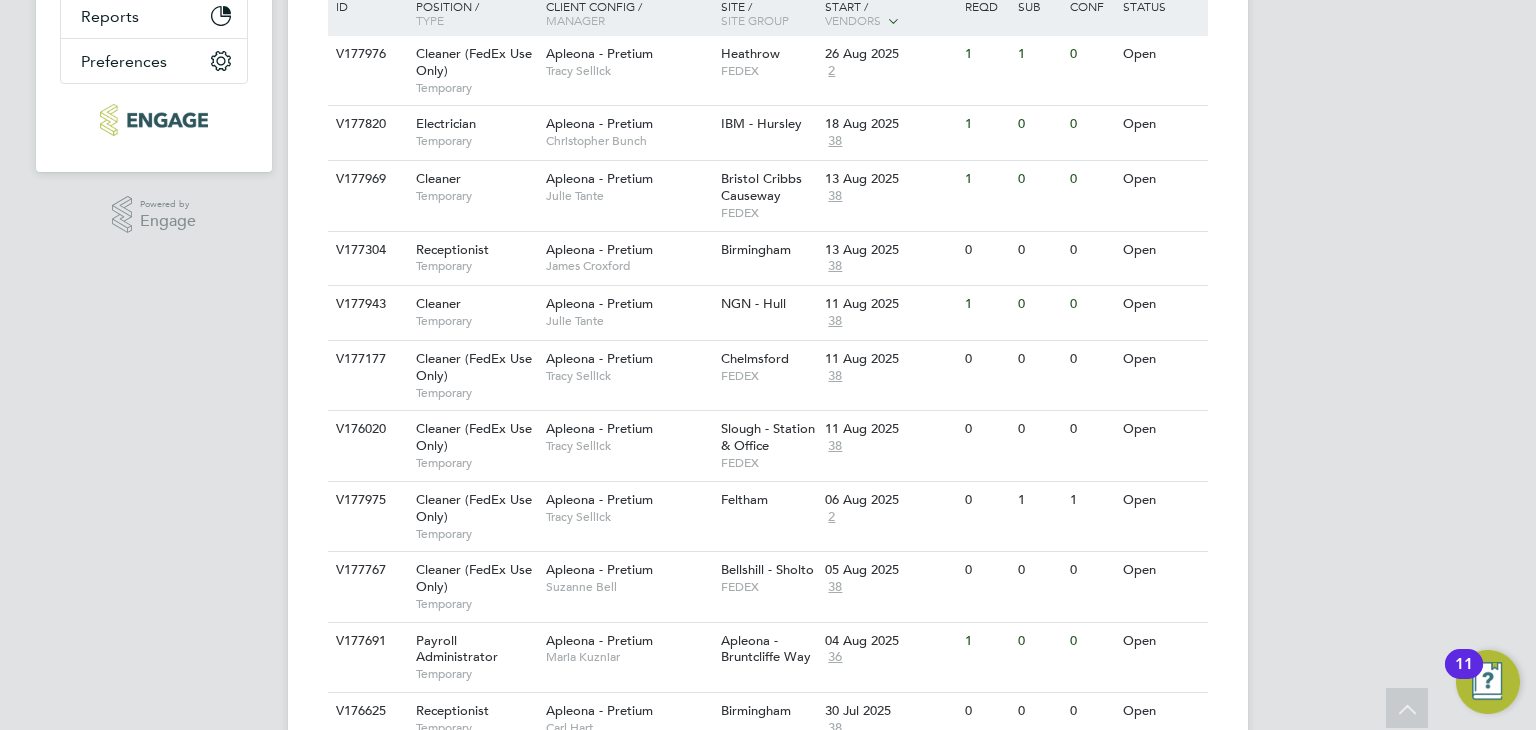 scroll, scrollTop: 500, scrollLeft: 0, axis: vertical 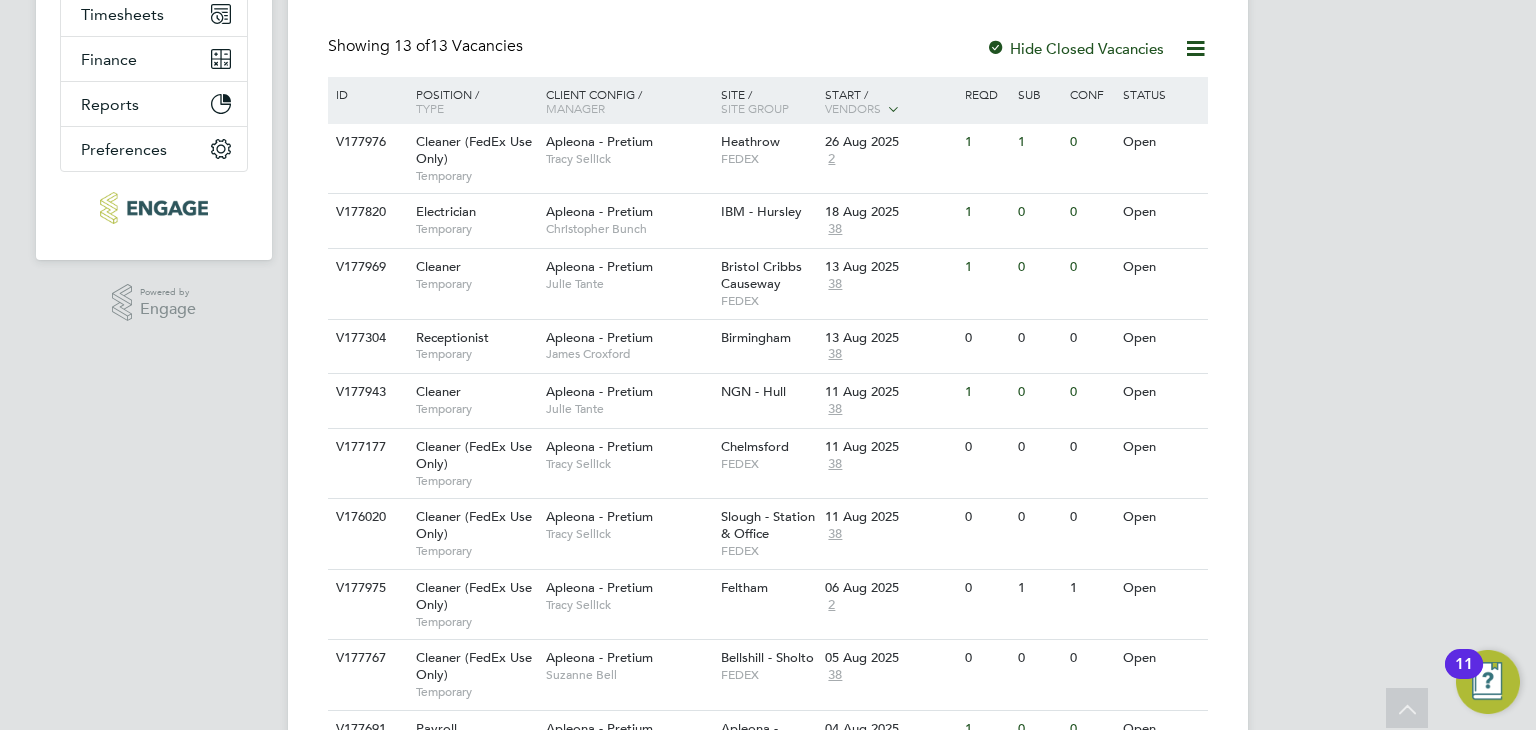 click on "11" at bounding box center (1464, 664) 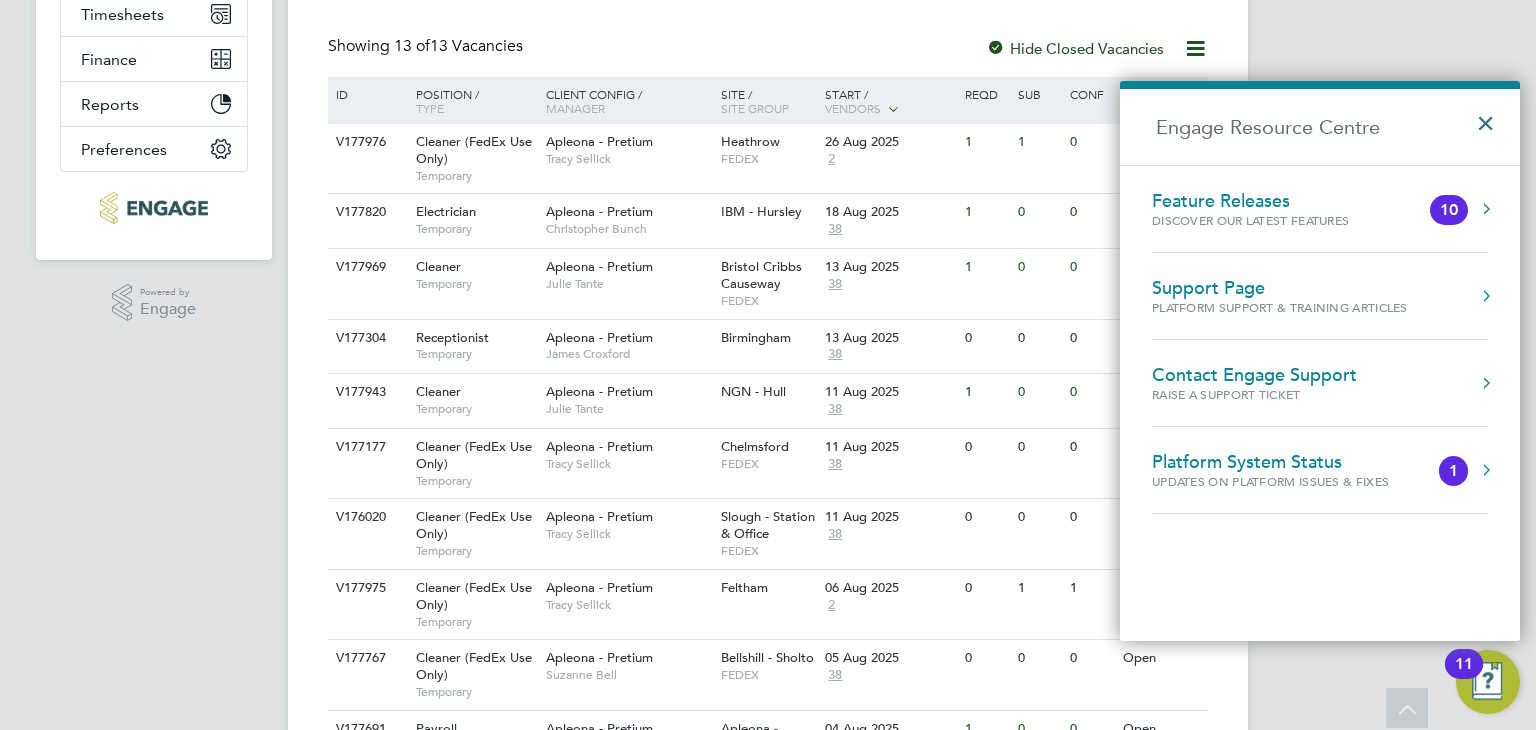 click on "×" at bounding box center (1490, 117) 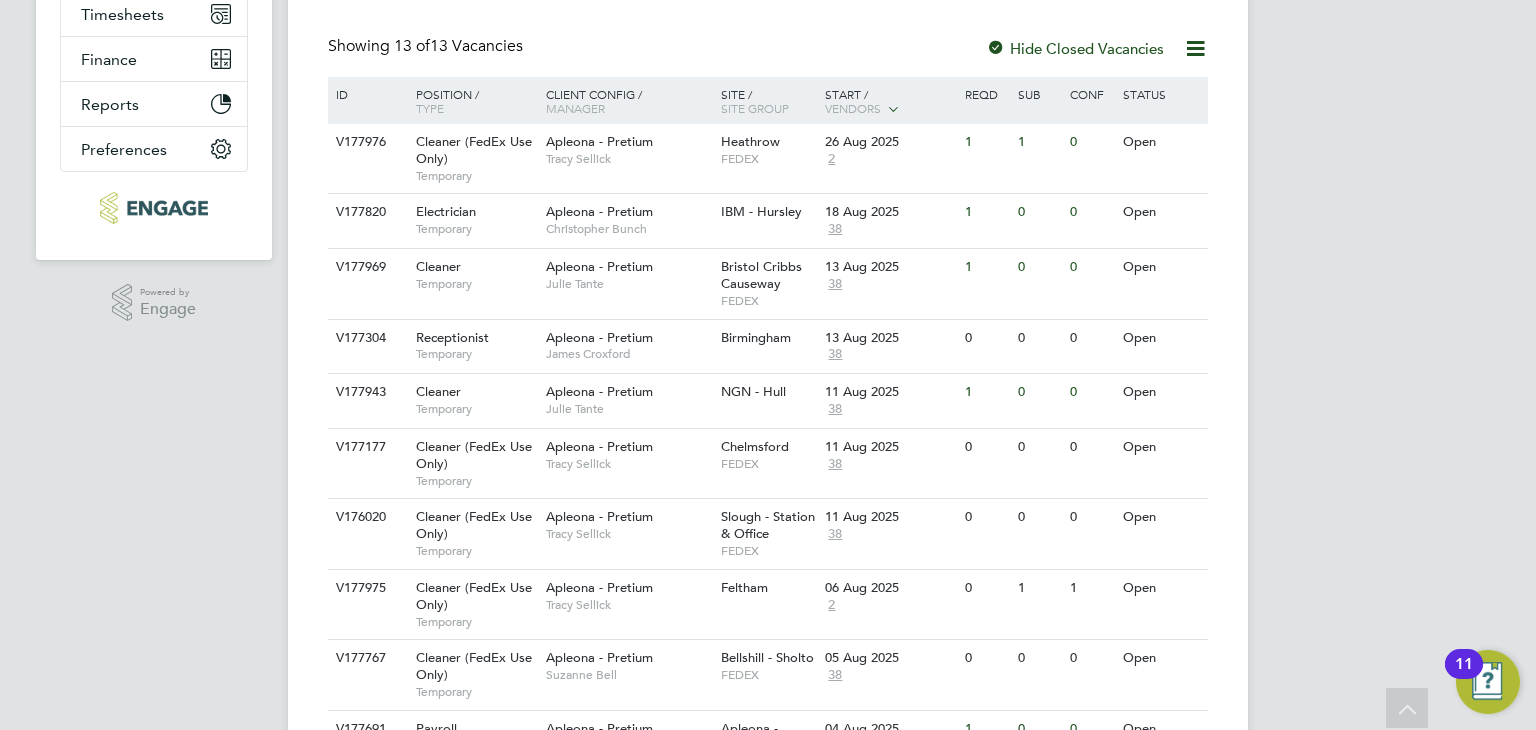 click on "PT [FIRST] [LAST] Notifications
Applications: Network
Team Members   Businesses   Sites   Workers   Contacts   Current page:   Jobs
Positions   Vacancies   Placements   Timesheets
Timesheets   Expenses   Finance
Invoices & Credit Notes   Statements   Payments   Reports
Margin Report   Report Downloads   Preferences
My Business   Doc. Requirements   VMS Configurations   Notifications   Activity Logs
.st0{fill:#C0C1C2;}
Powered by Engage Vacancies New Vacancy Vacancies I follow All Vacancies Client Config   Apleona - Pretium   Site     Position     Status   Hiring Manager     Vendor   Start Date
Select date
To
Select date
Showing   13 of  13 Vacancies Hide Closed Vacancies ID  Position / Type   Manager" at bounding box center [768, 308] 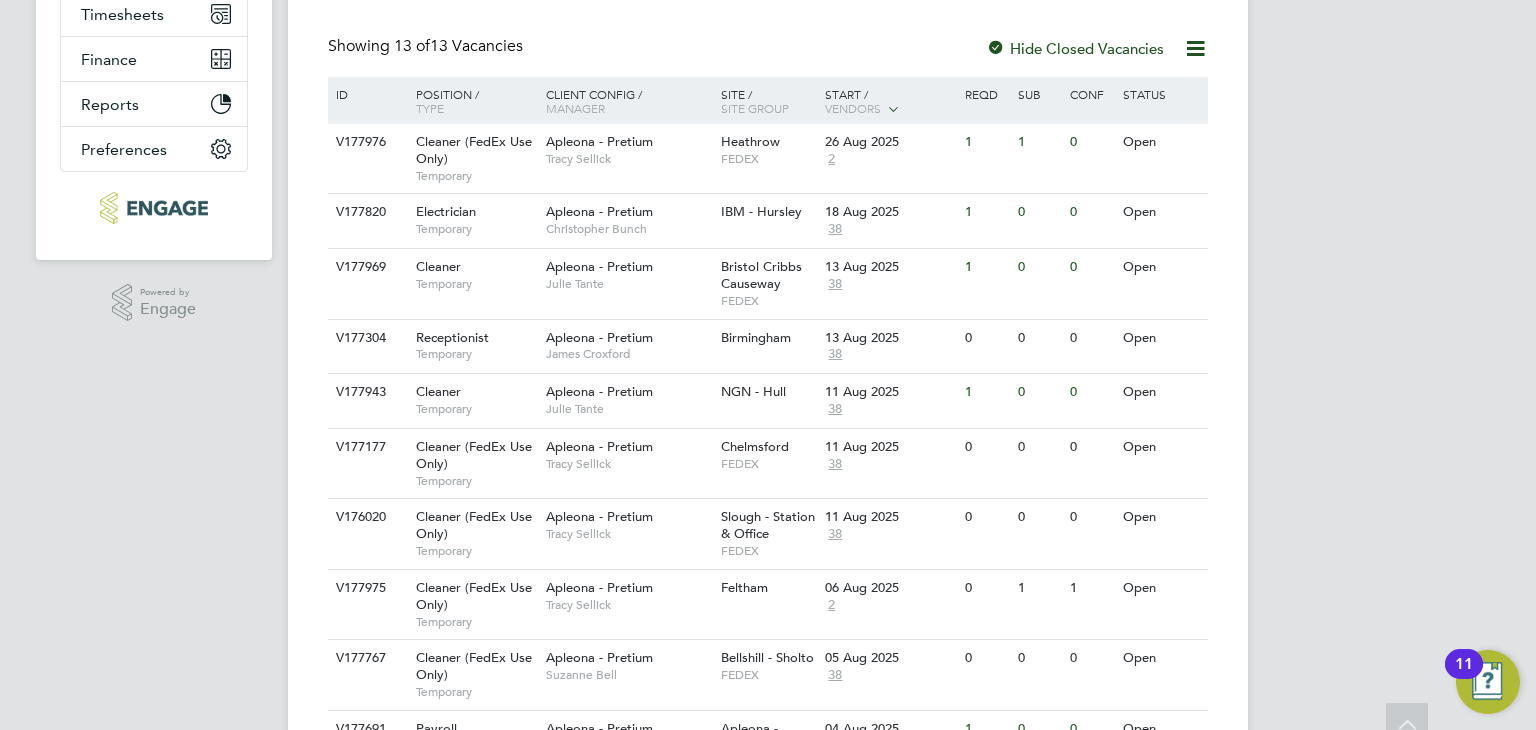 scroll, scrollTop: 0, scrollLeft: 0, axis: both 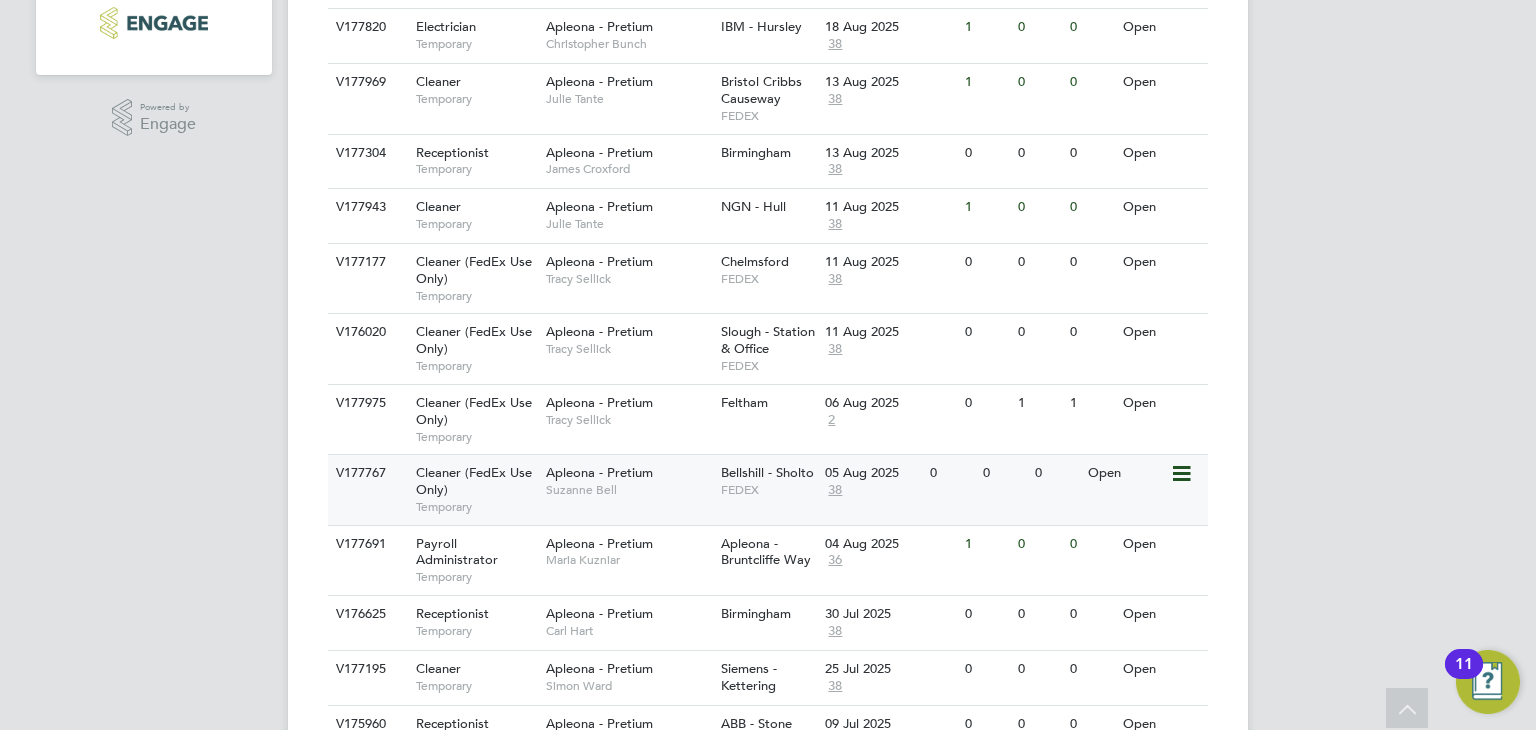 click on "Bellshill - Sholto" 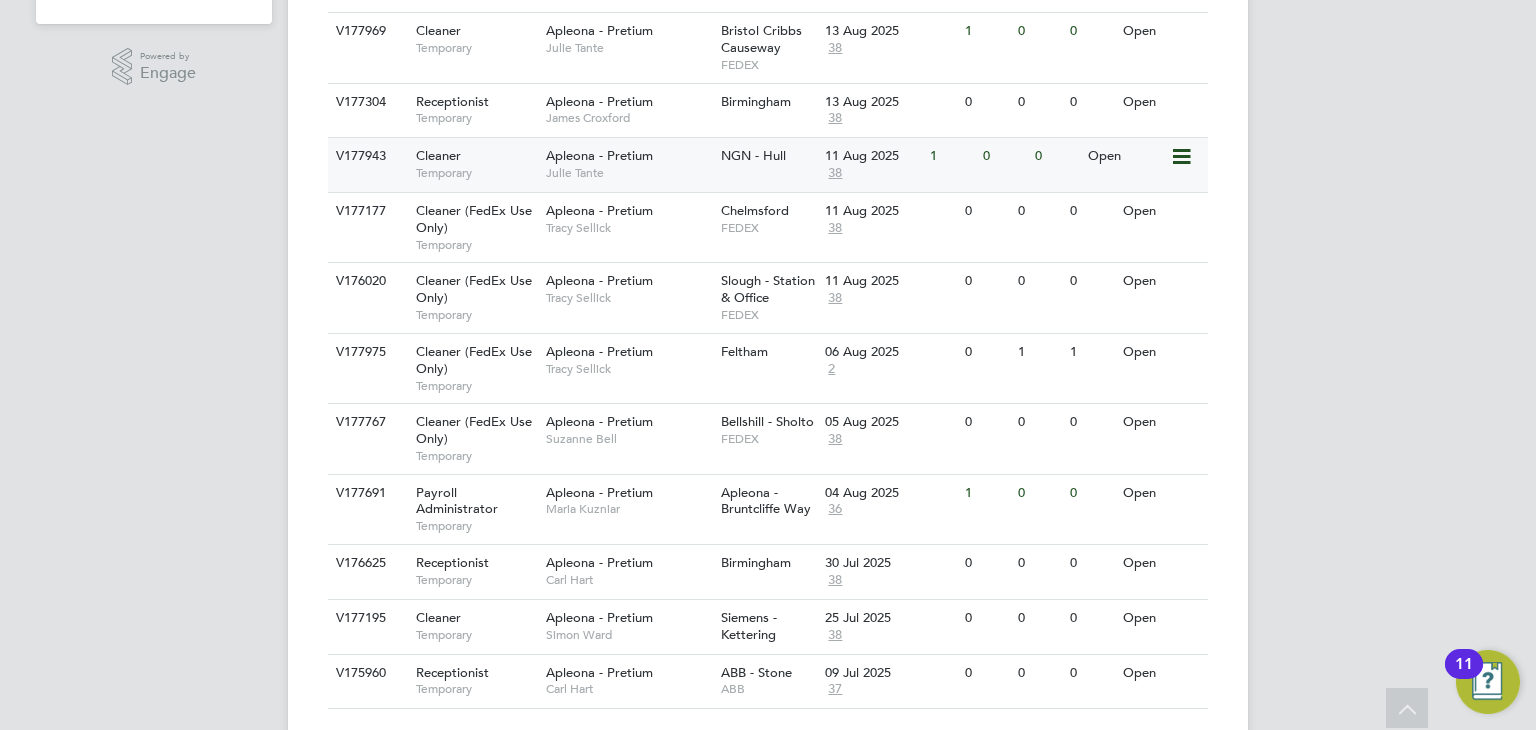 scroll, scrollTop: 685, scrollLeft: 0, axis: vertical 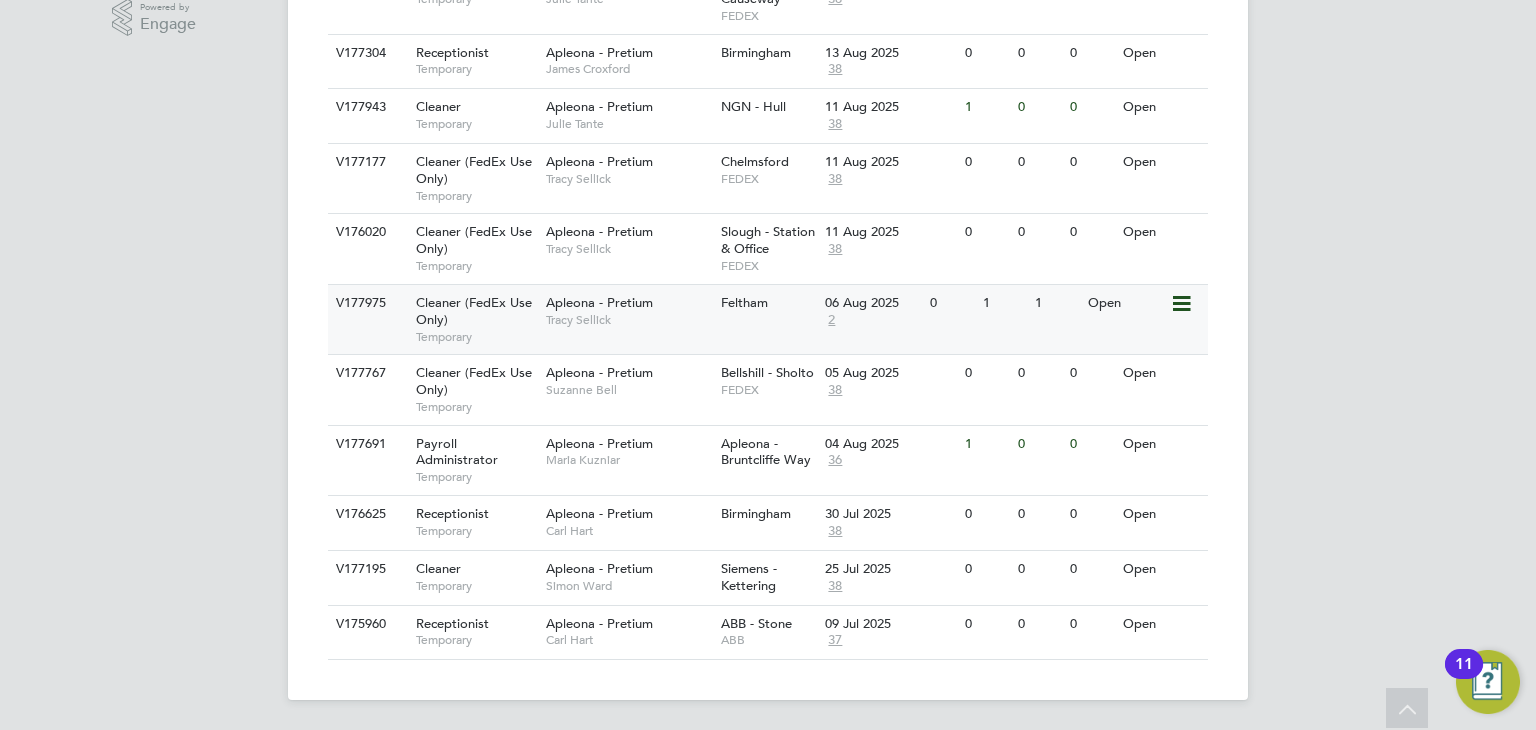 click on "Tracy Sellick" 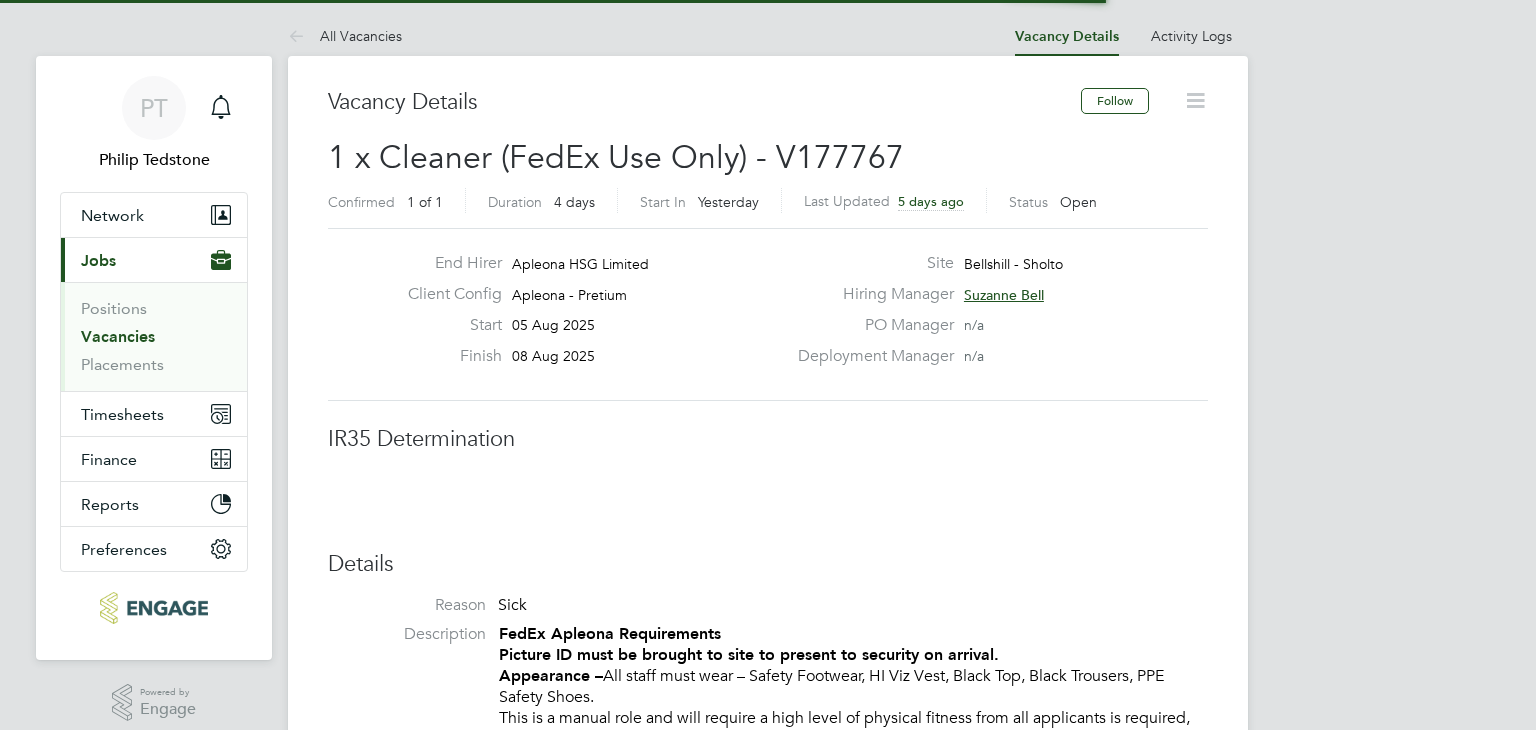 scroll, scrollTop: 0, scrollLeft: 0, axis: both 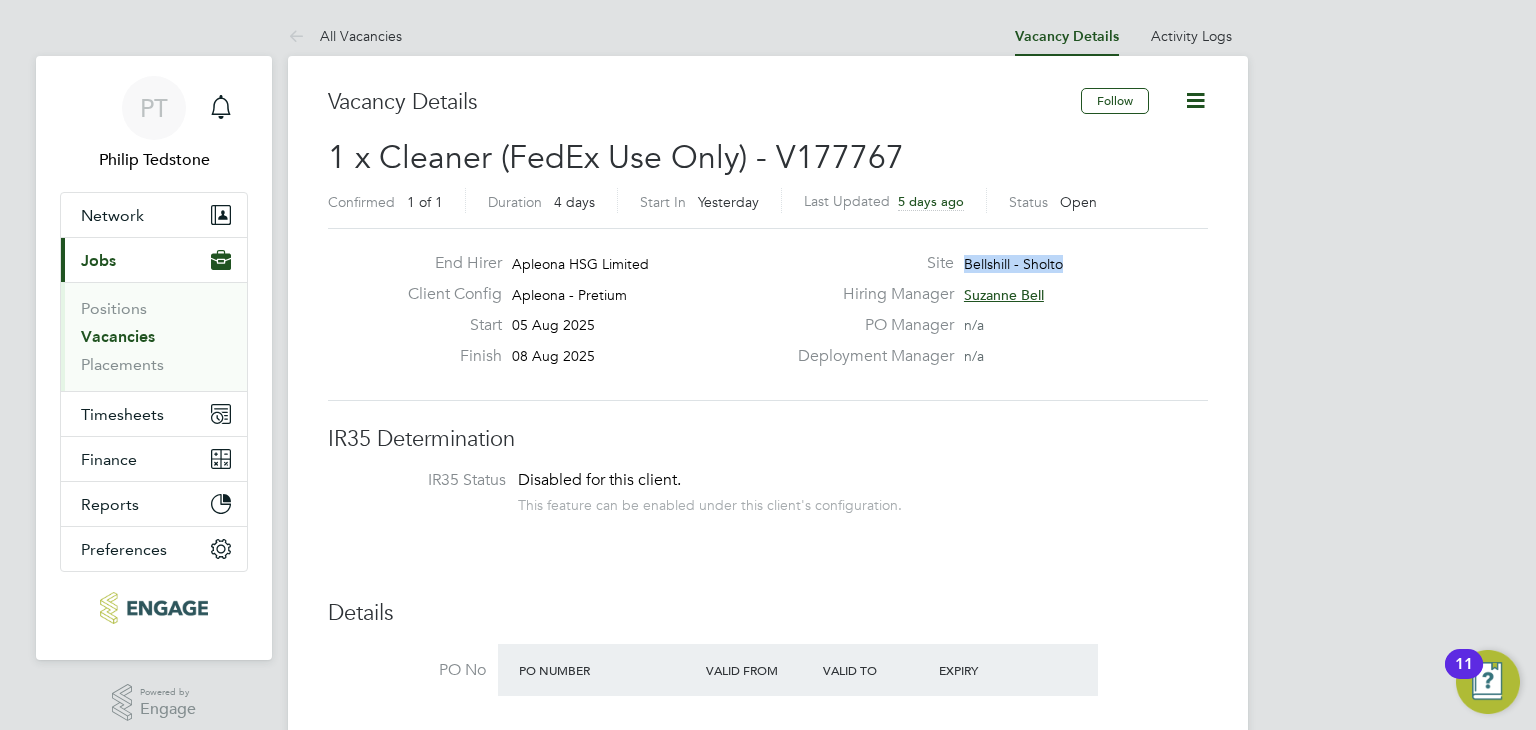 drag, startPoint x: 1065, startPoint y: 257, endPoint x: 966, endPoint y: 253, distance: 99.08077 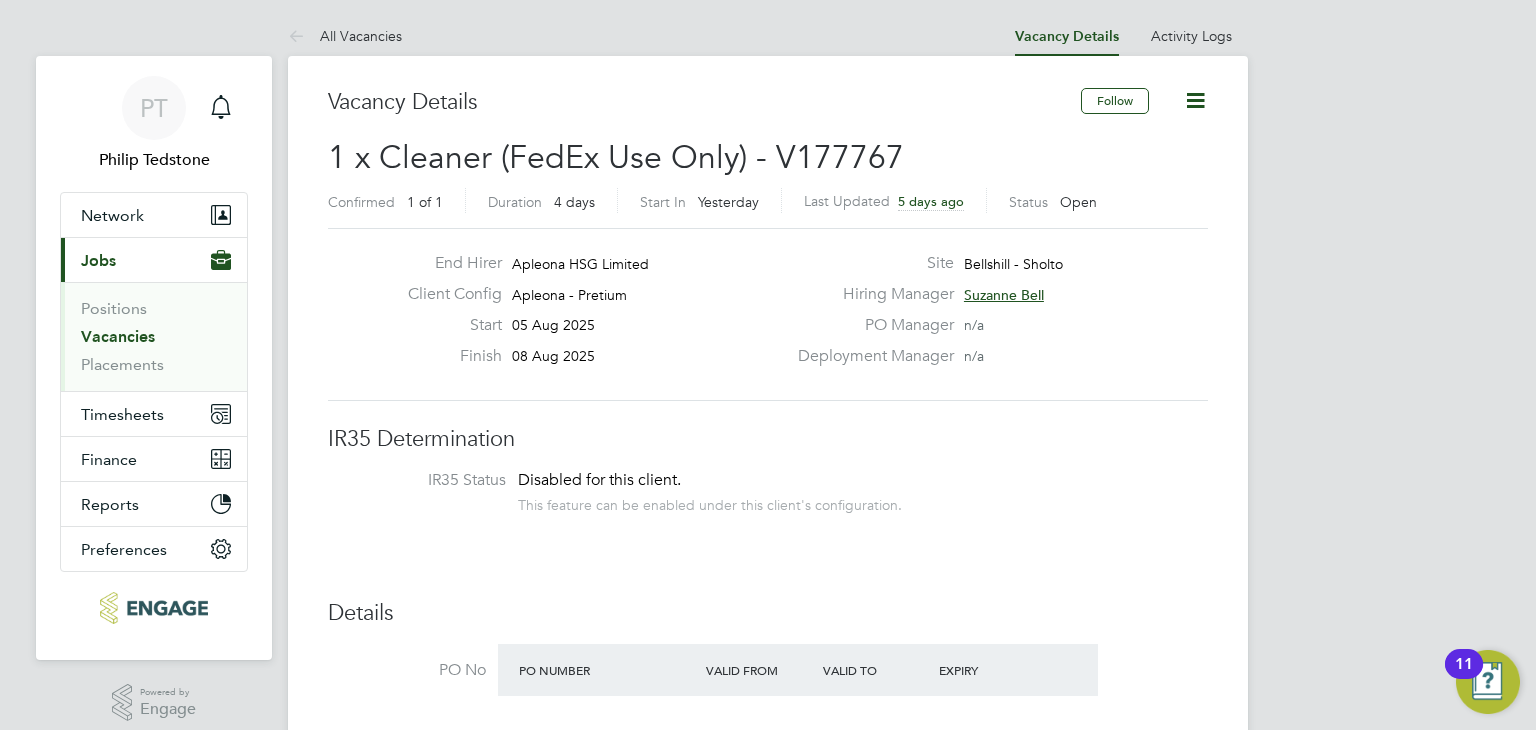 click on "End Hirer Apleona HSG Limited Client Config Apleona - Pretium Start 05 Aug 2025 Finish 08 Aug 2025 Site Bellshill - Sholto Hiring Manager [PERSON] PO Manager n/a Deployment Manager n/a" 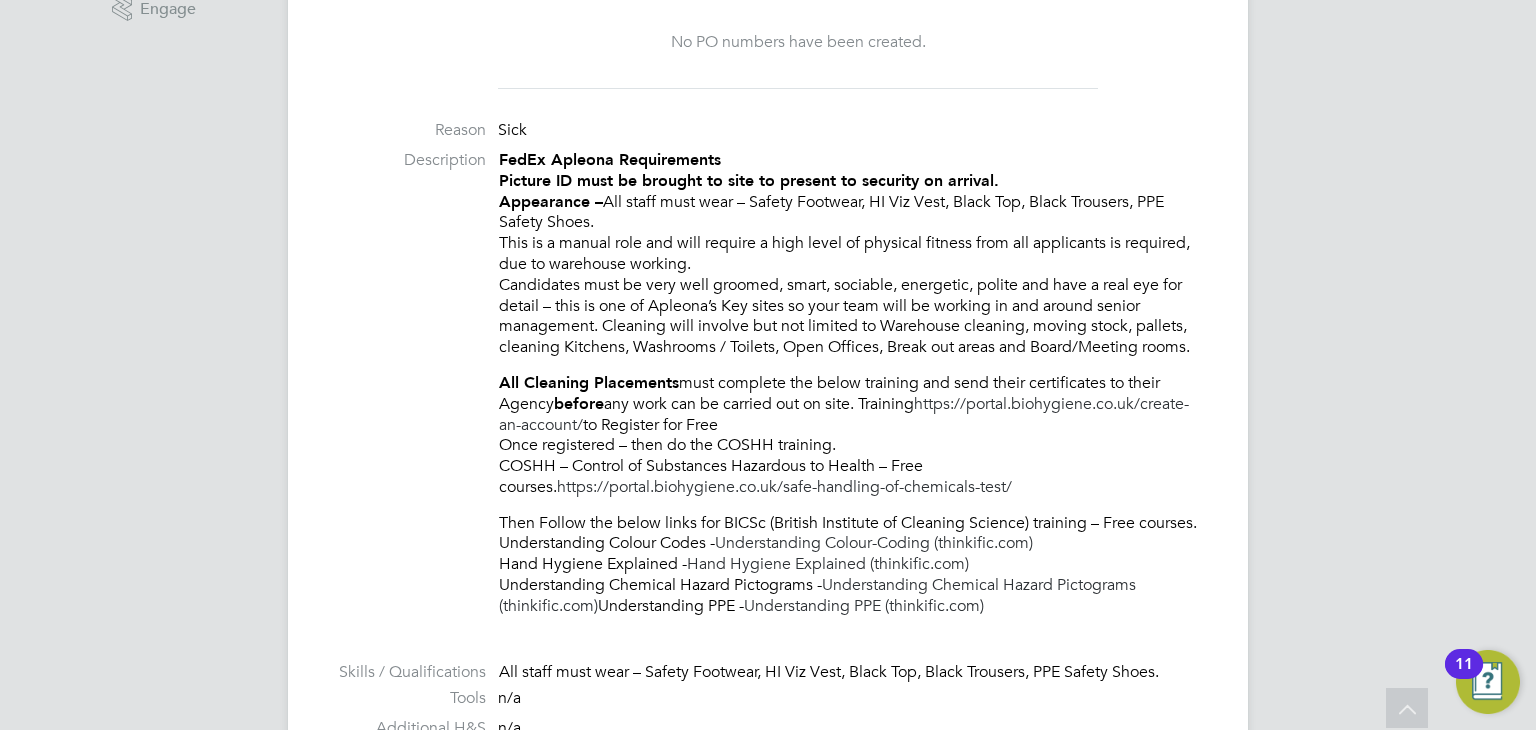 scroll, scrollTop: 700, scrollLeft: 0, axis: vertical 